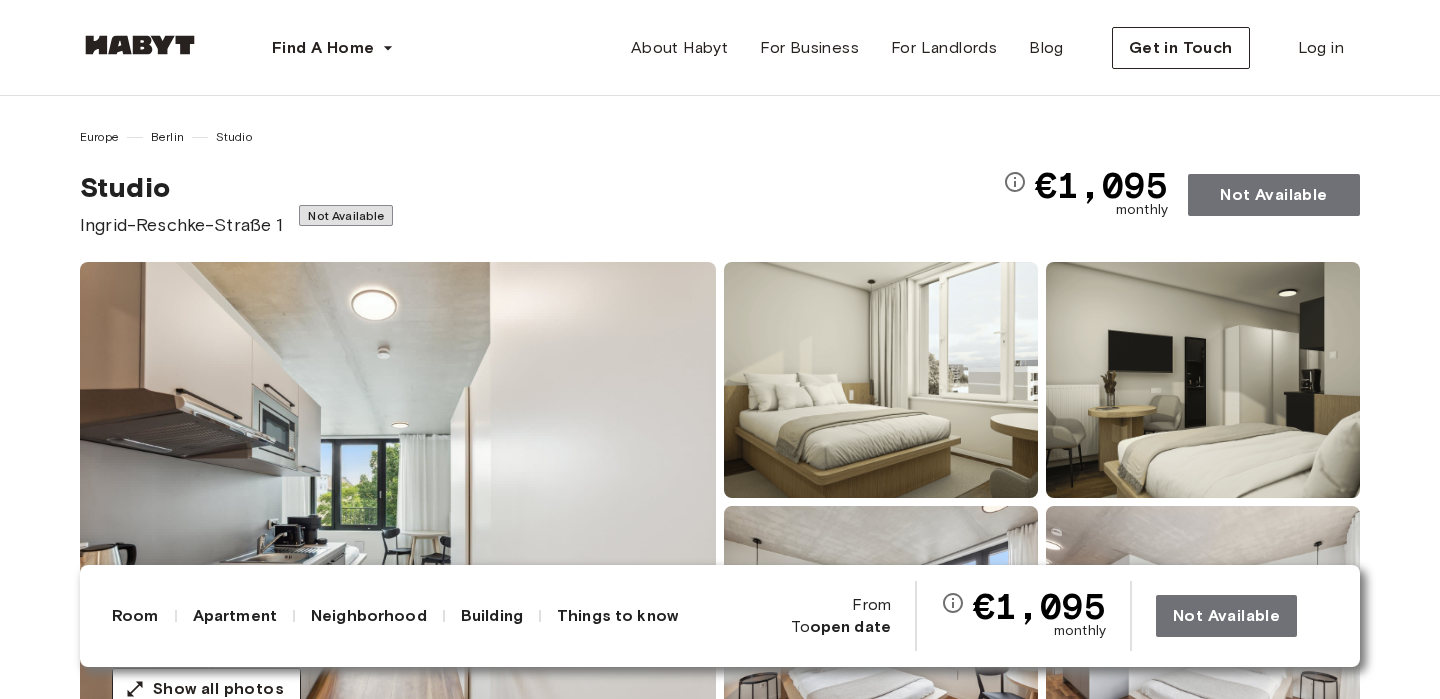 scroll, scrollTop: 0, scrollLeft: 0, axis: both 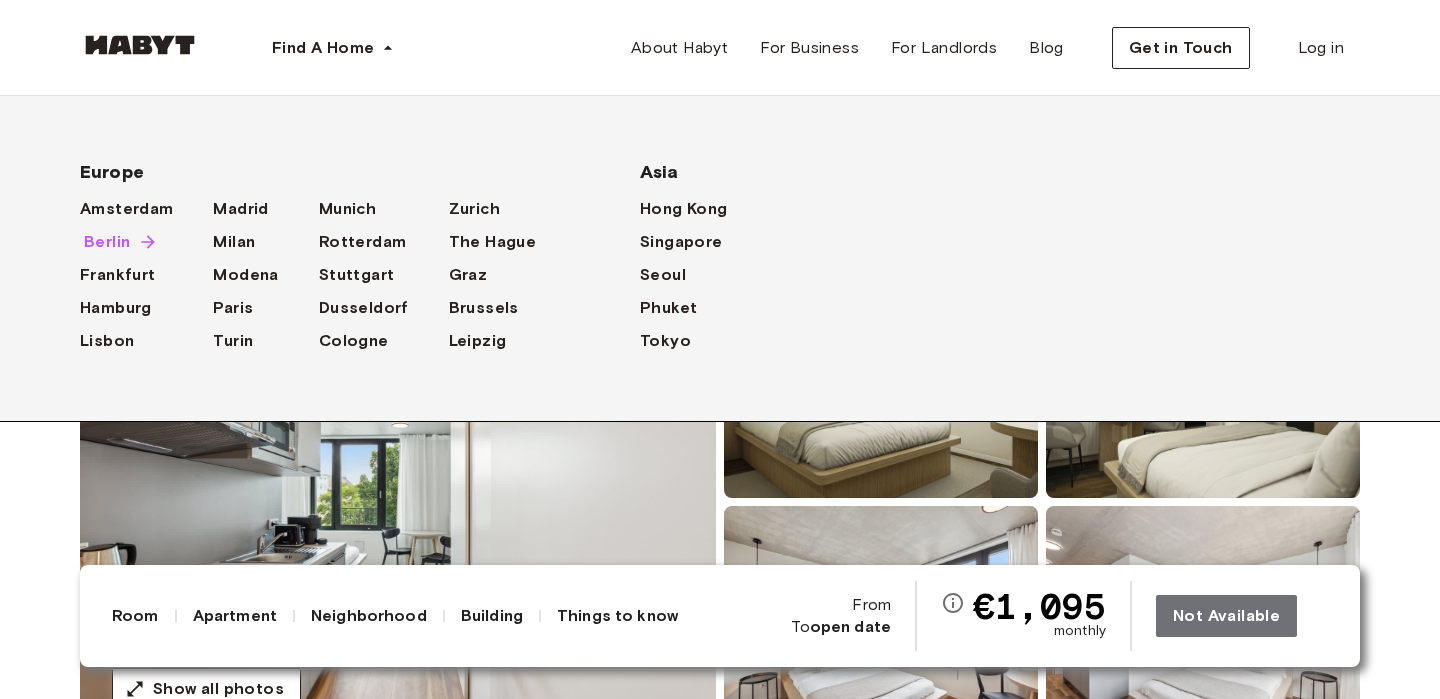 click on "Berlin" at bounding box center [107, 242] 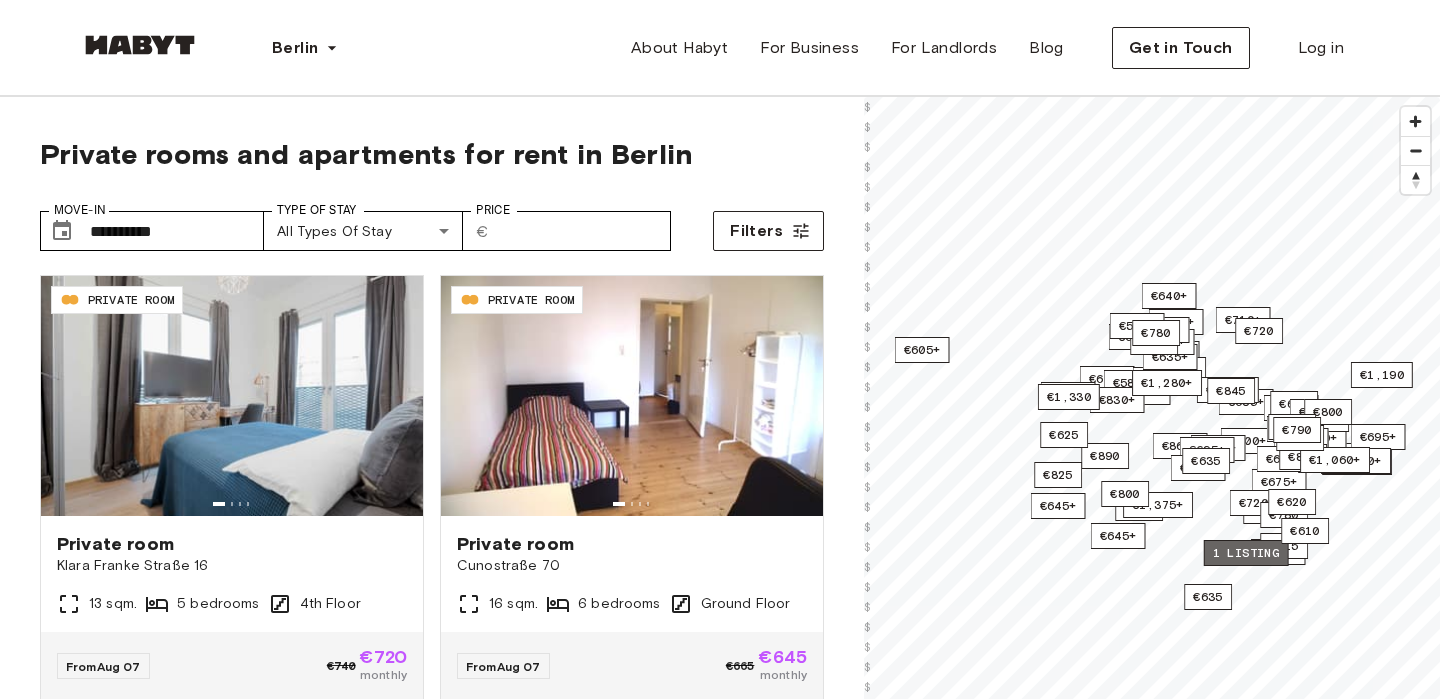 click on "1 listing" at bounding box center (1246, 553) 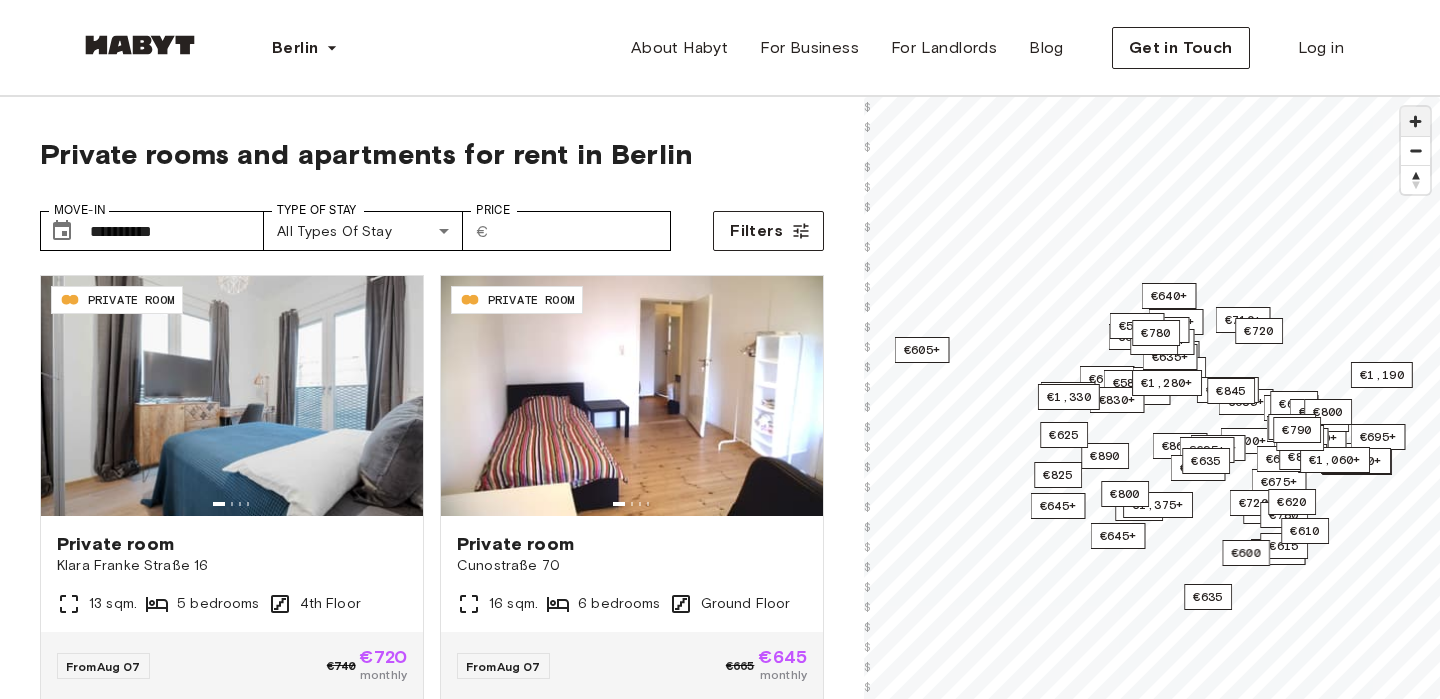 click at bounding box center (1415, 121) 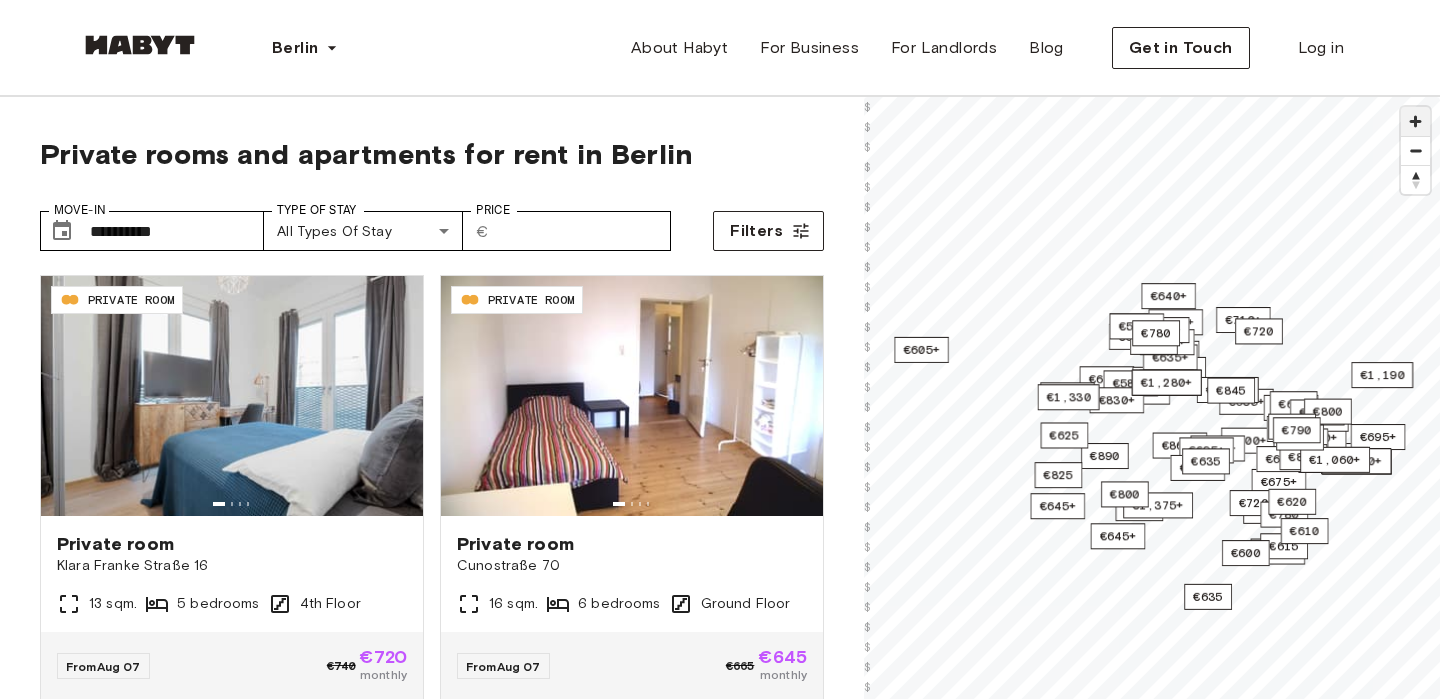 click at bounding box center [1415, 121] 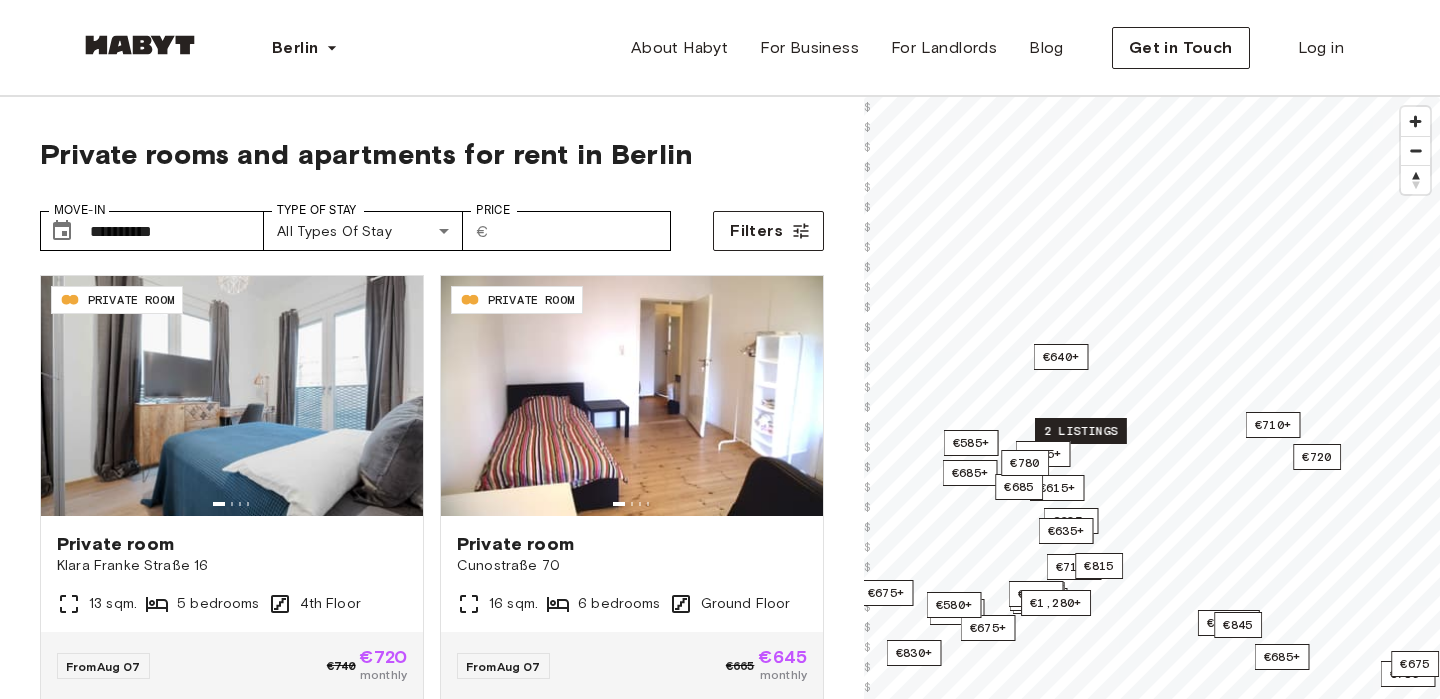 click on "2 listings" at bounding box center [1081, 431] 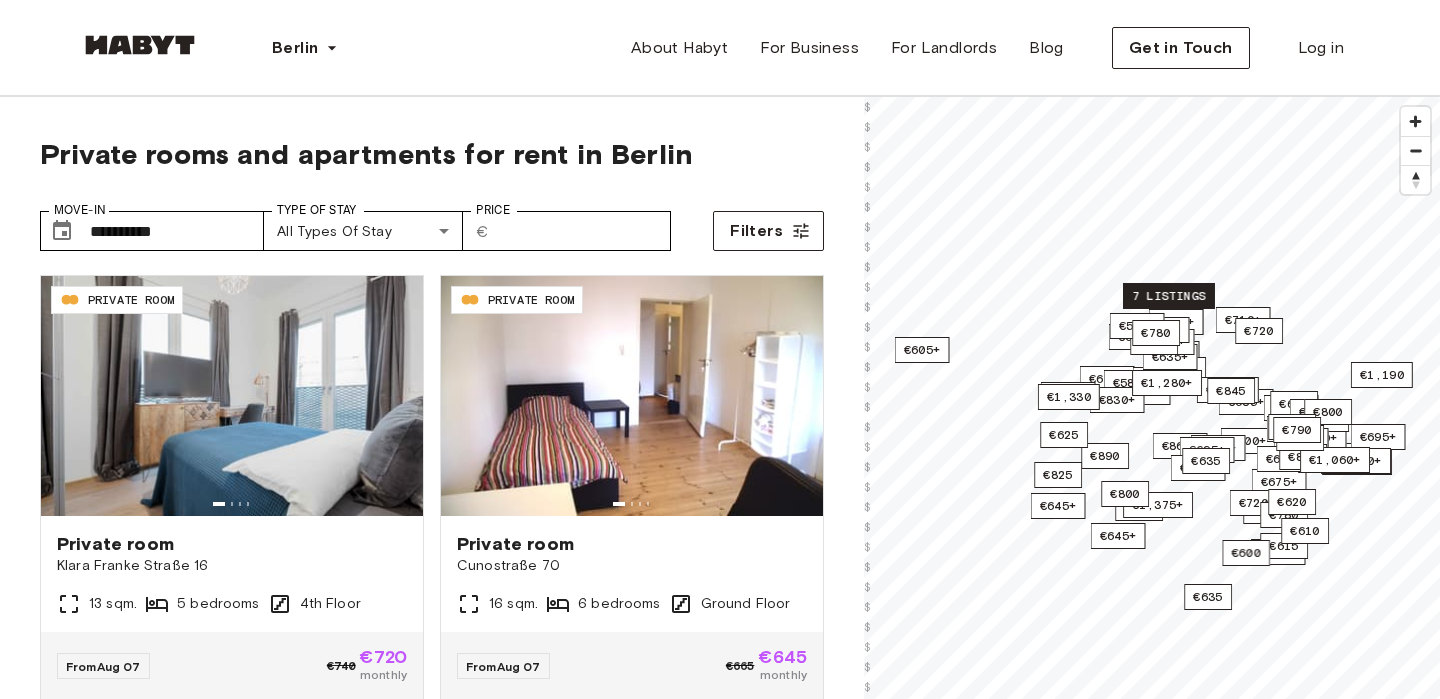 click on "7 listings" at bounding box center (1169, 296) 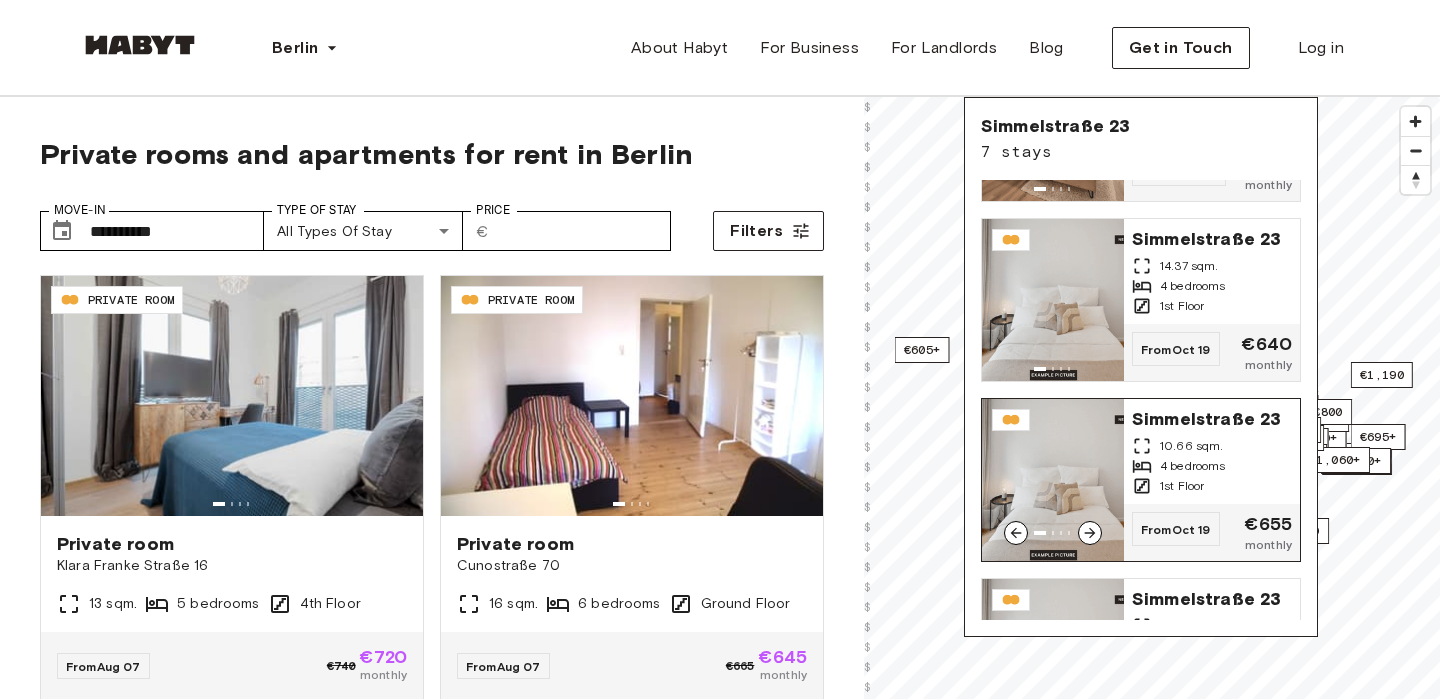 scroll, scrollTop: 803, scrollLeft: 0, axis: vertical 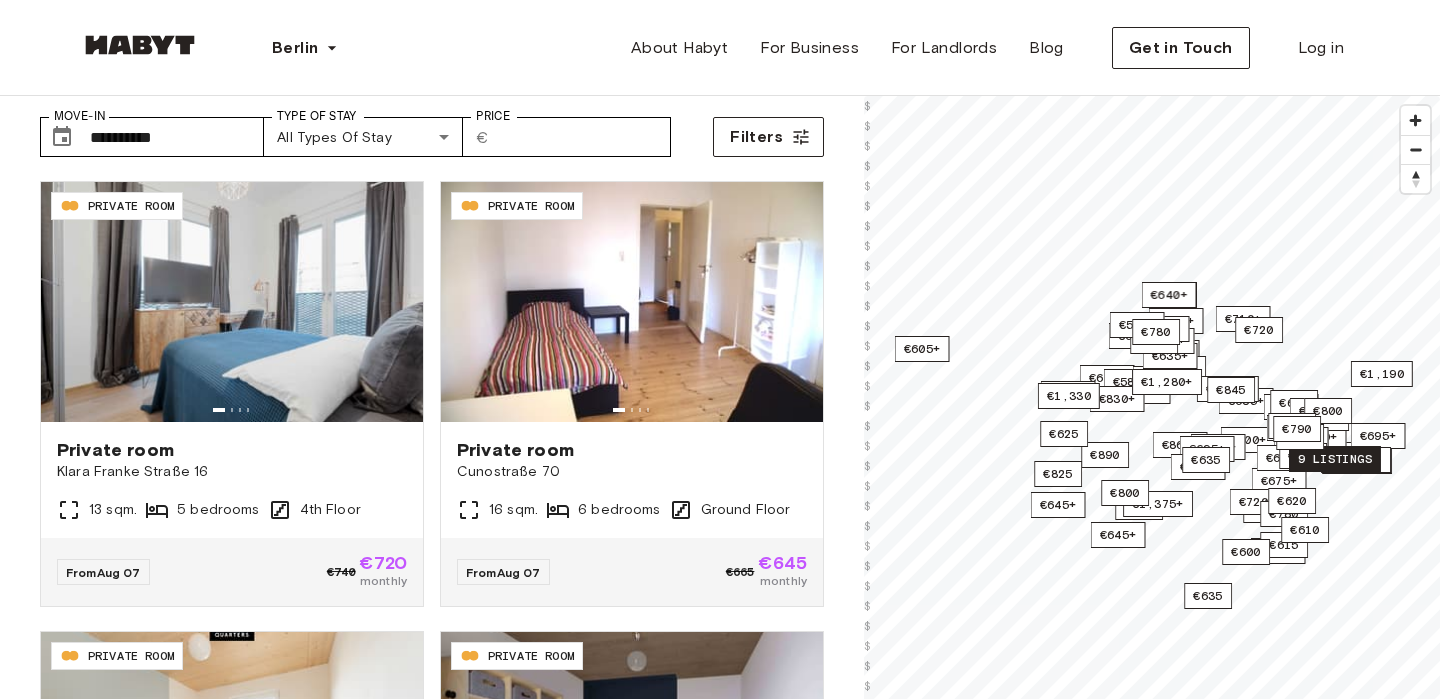 click on "9 listings" at bounding box center [1335, 459] 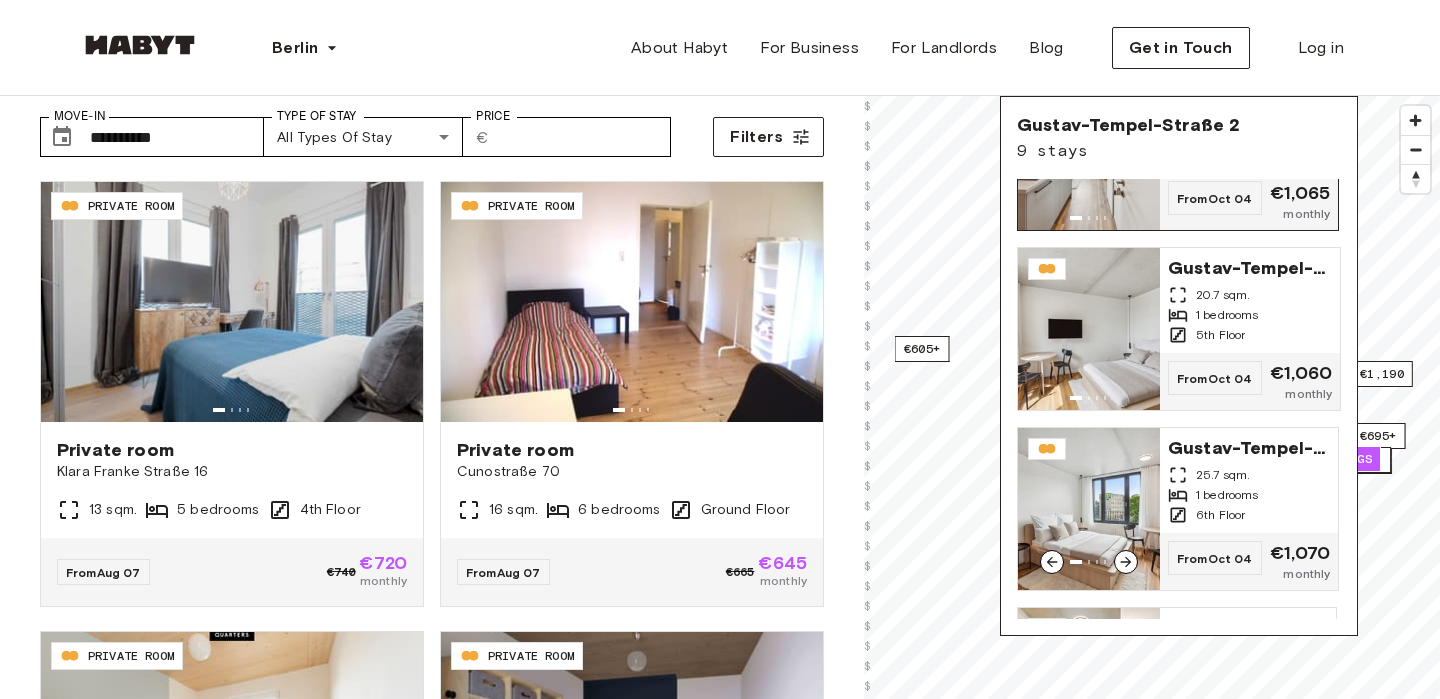 scroll, scrollTop: 342, scrollLeft: 0, axis: vertical 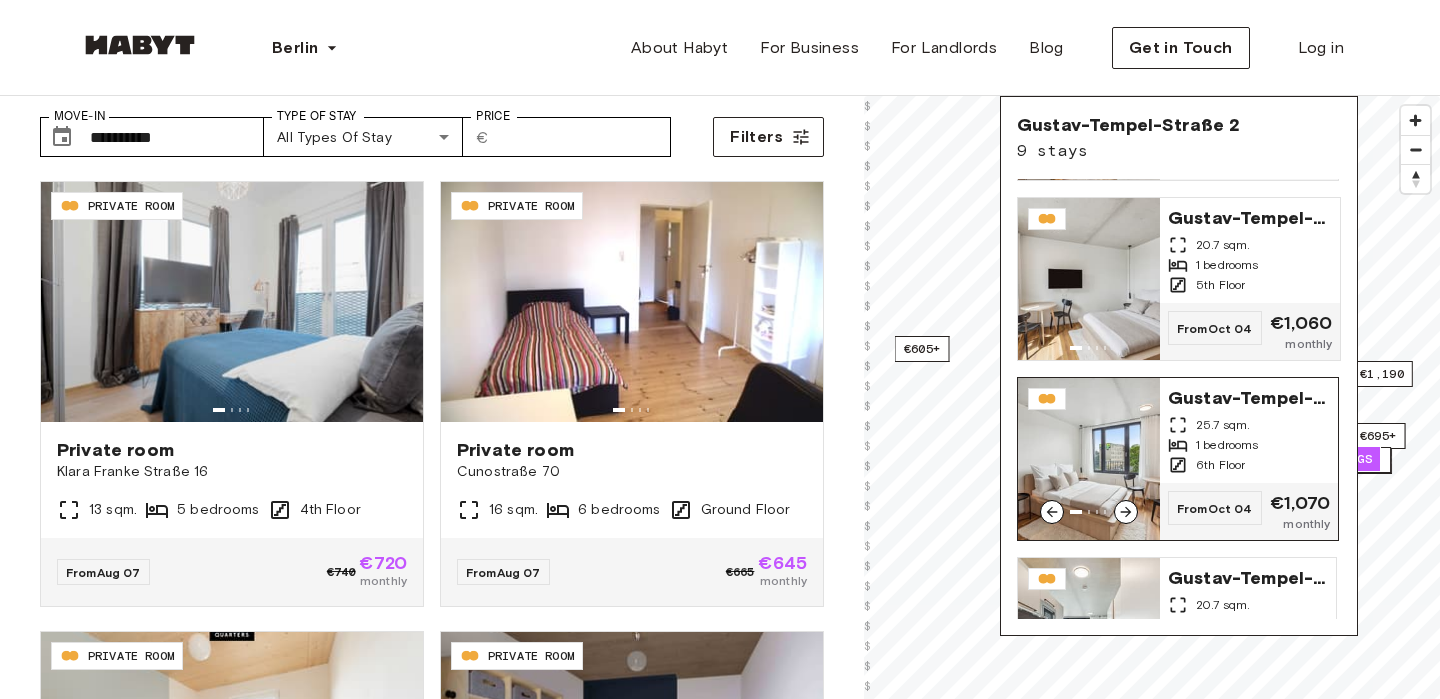 click on "25.7 sqm." at bounding box center [1249, 425] 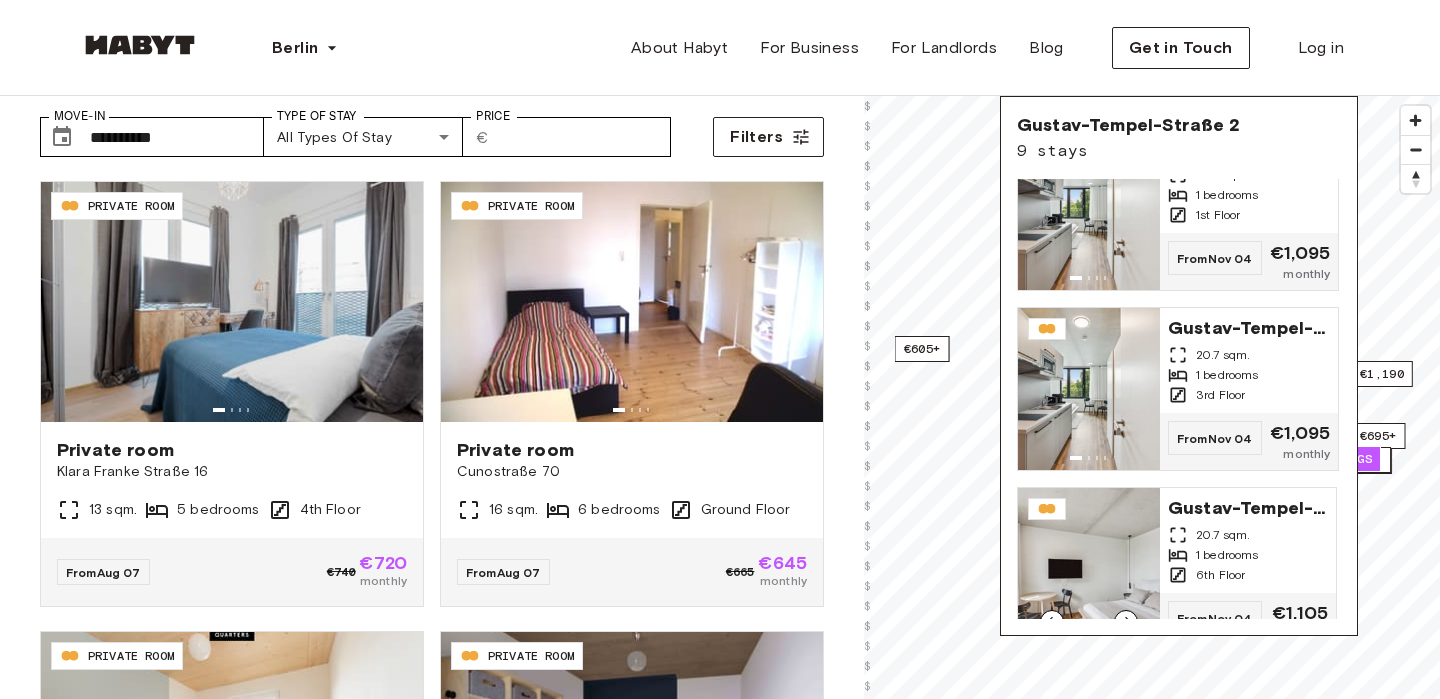 scroll, scrollTop: 1163, scrollLeft: 0, axis: vertical 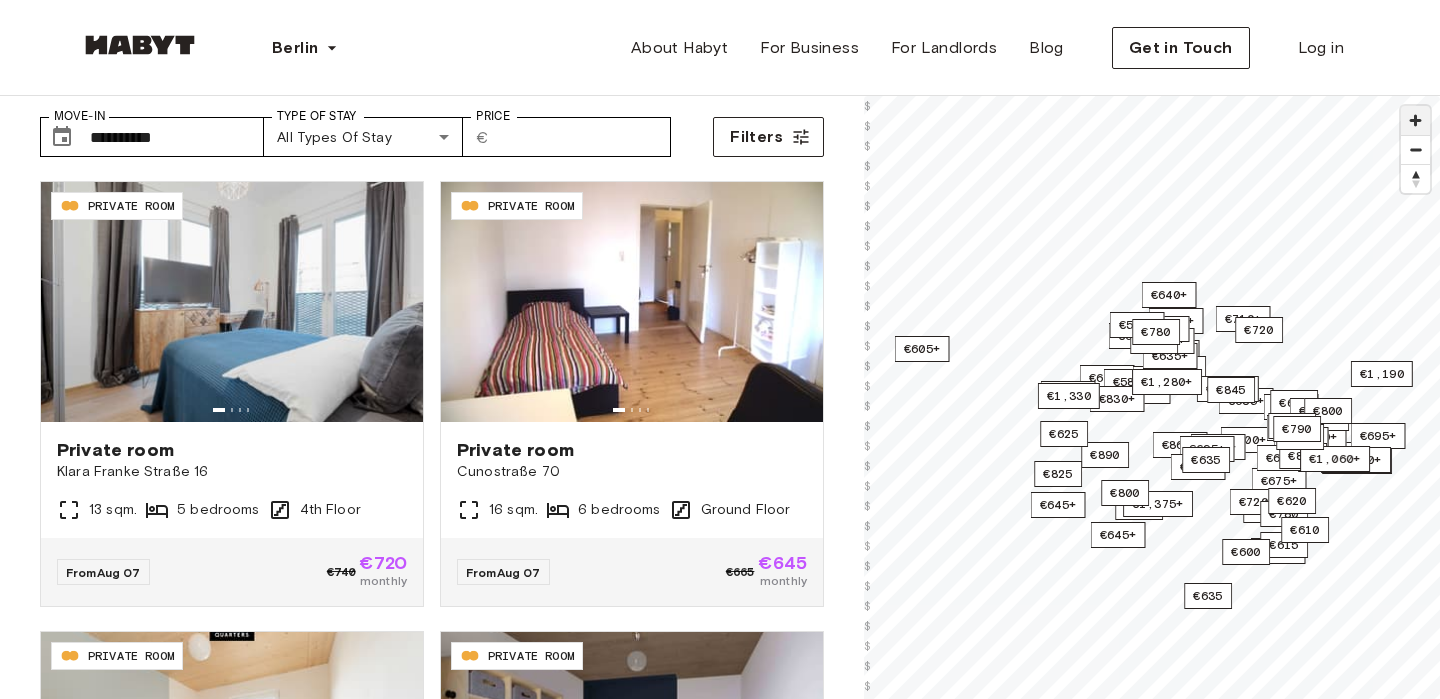 click at bounding box center [1415, 120] 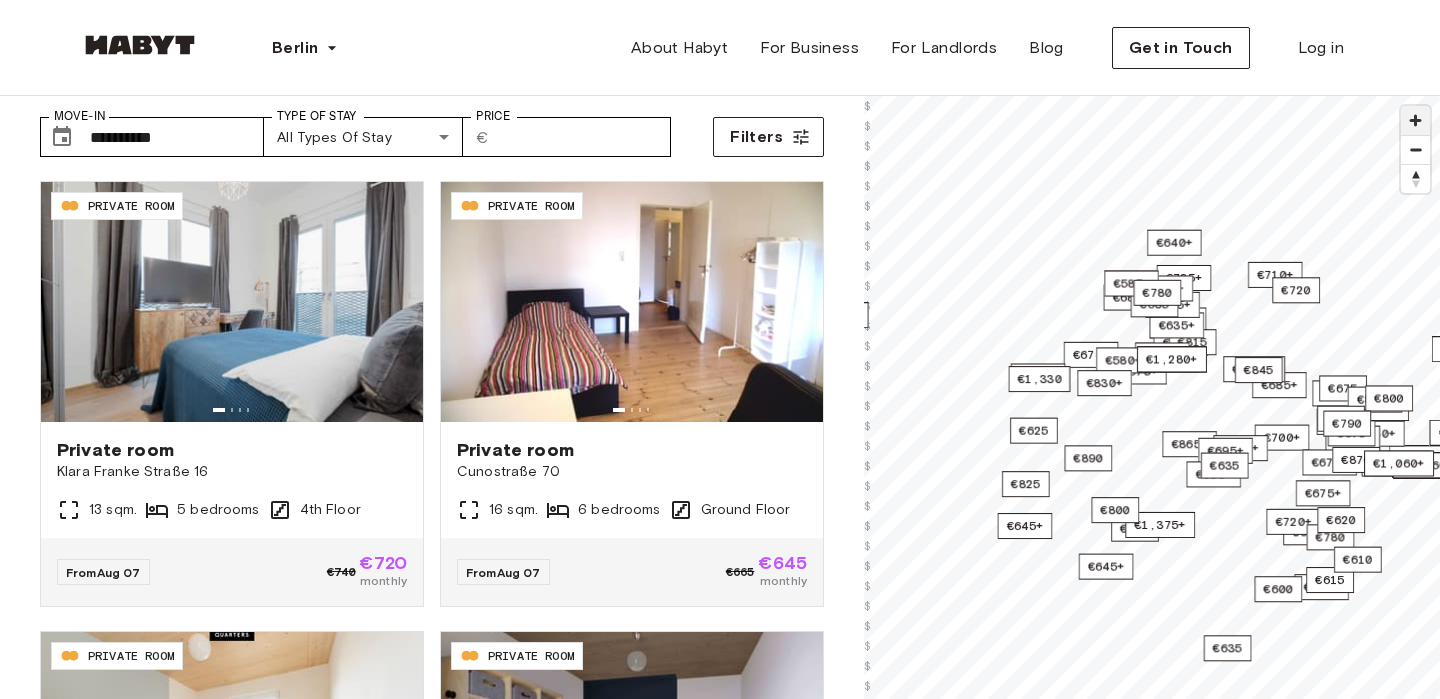 click at bounding box center [1415, 120] 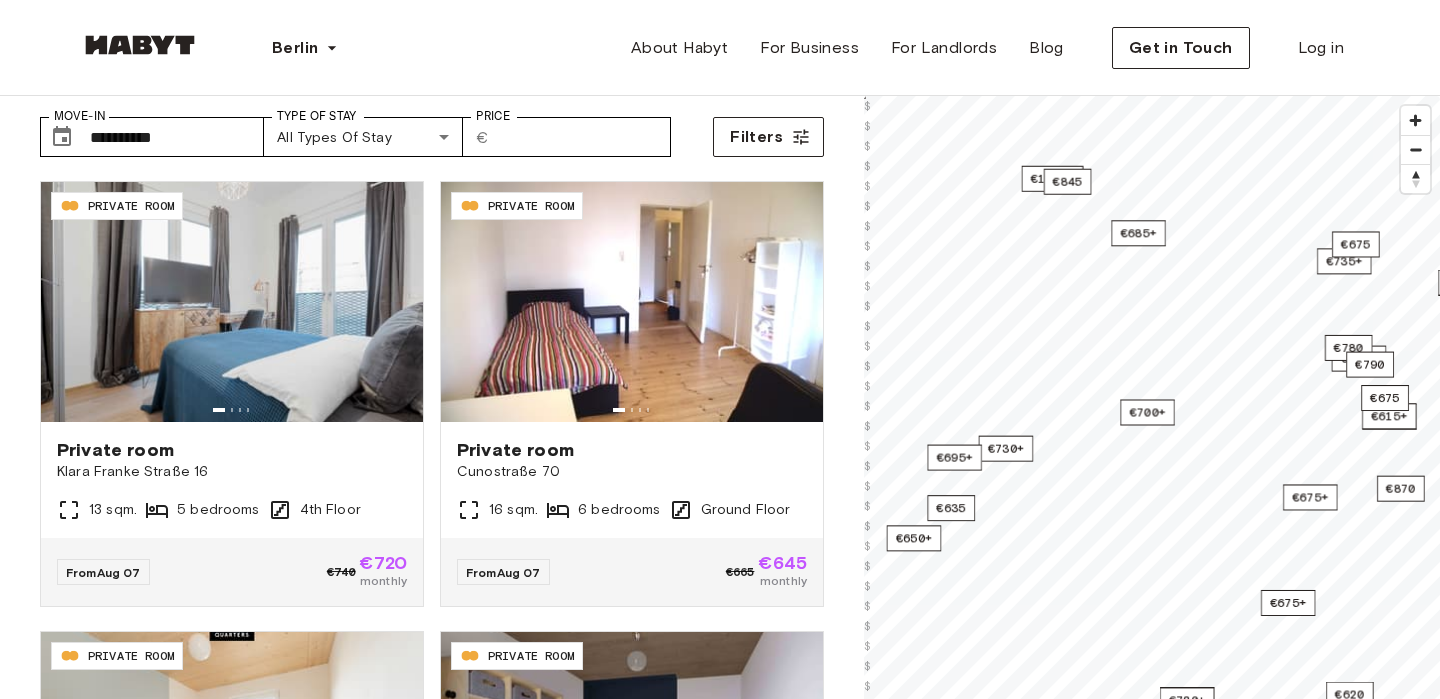 click on "**********" at bounding box center (720, 441) 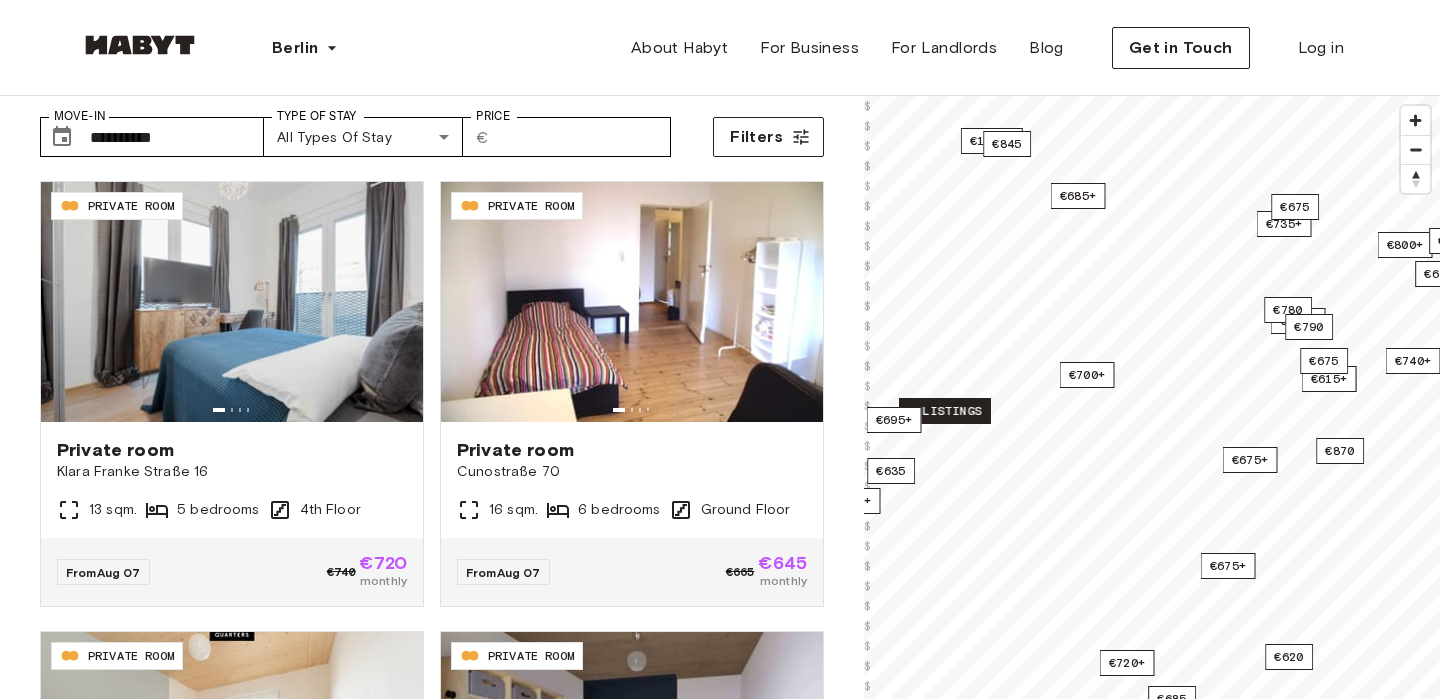 click on "5 listings" at bounding box center [945, 411] 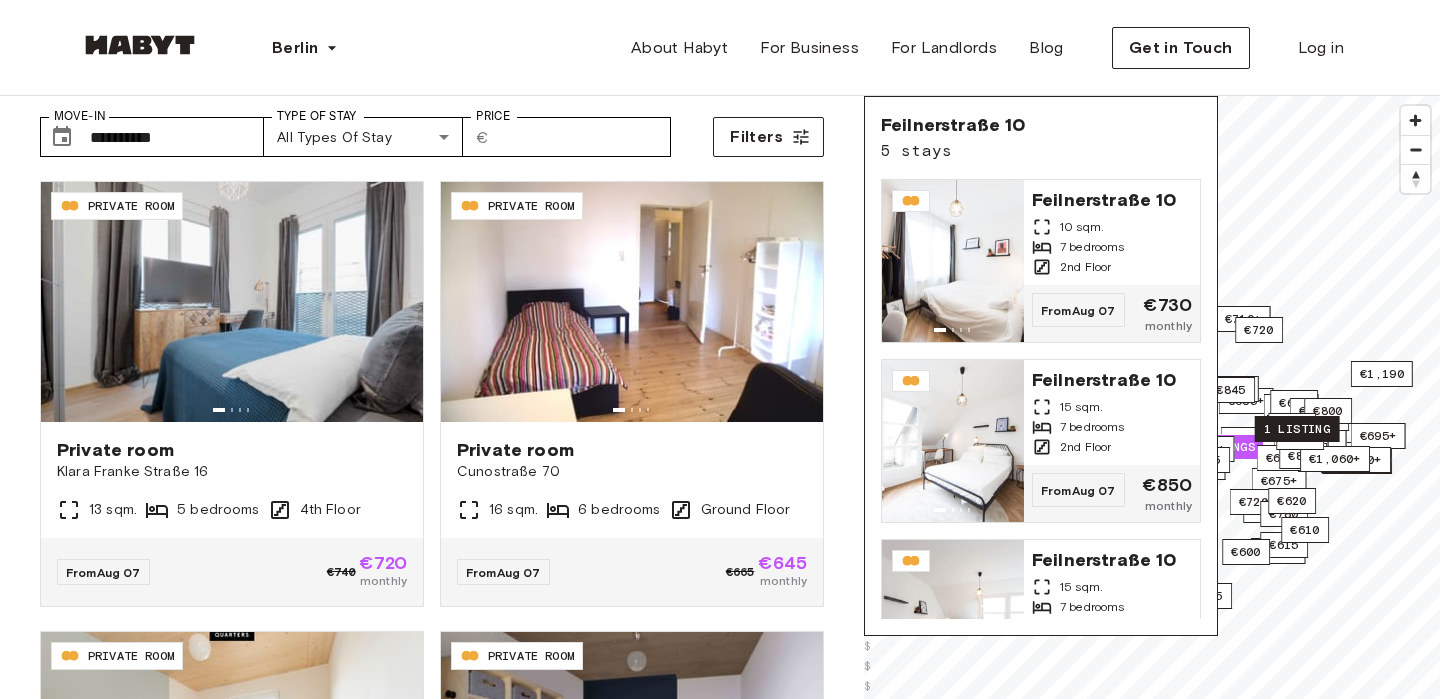 click on "1 listing" at bounding box center (1297, 429) 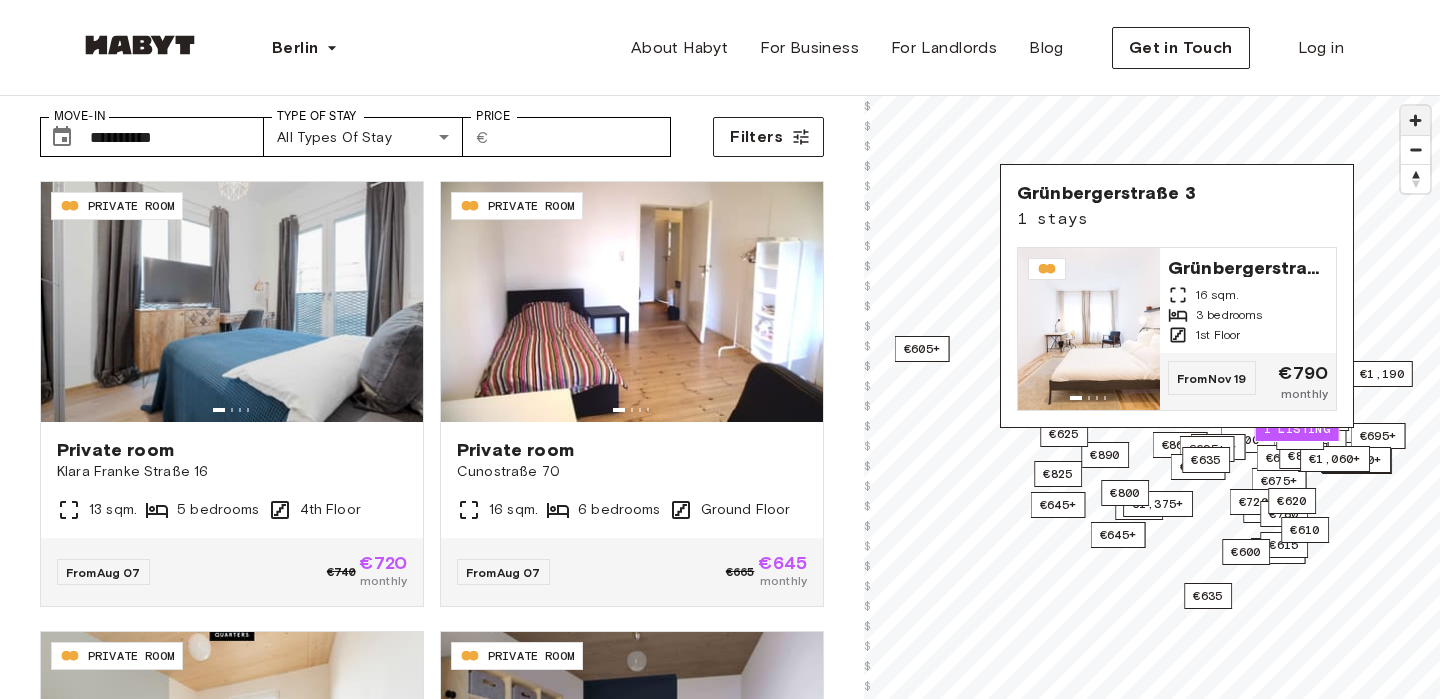 click at bounding box center [1415, 120] 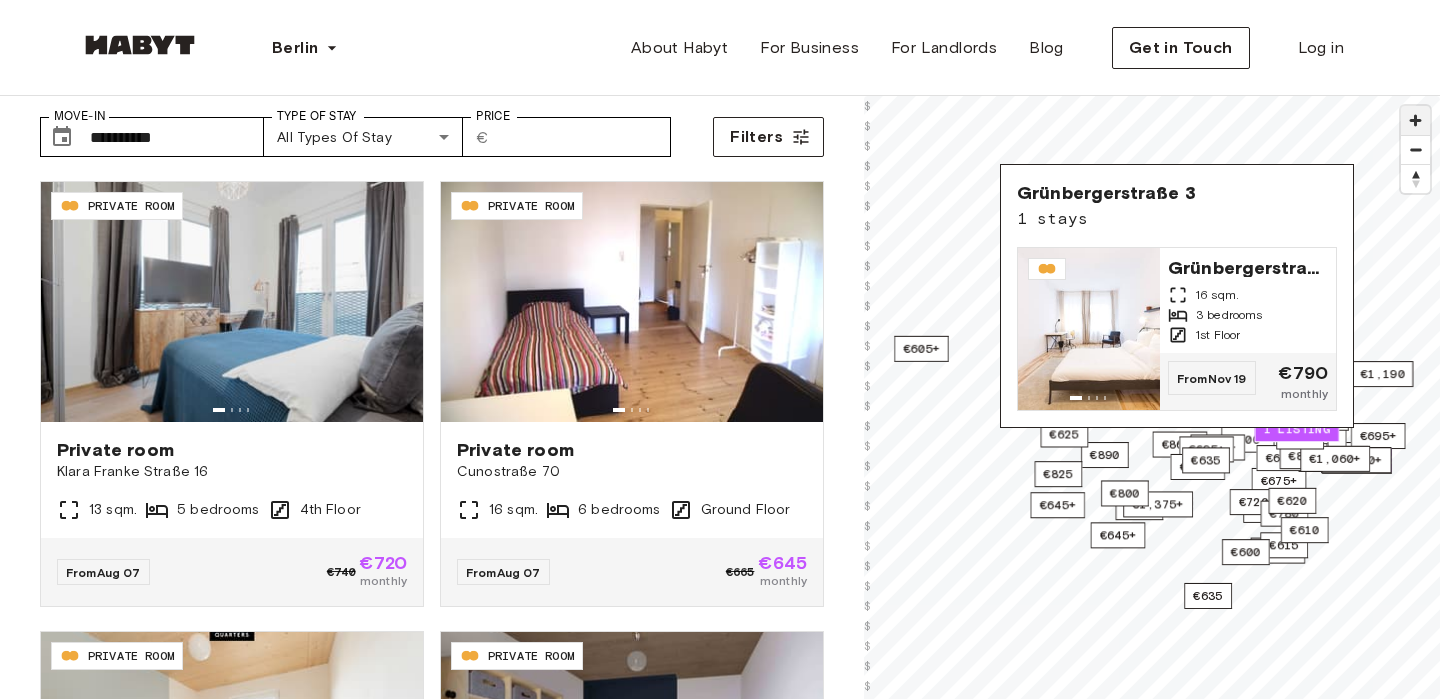 click at bounding box center (1415, 120) 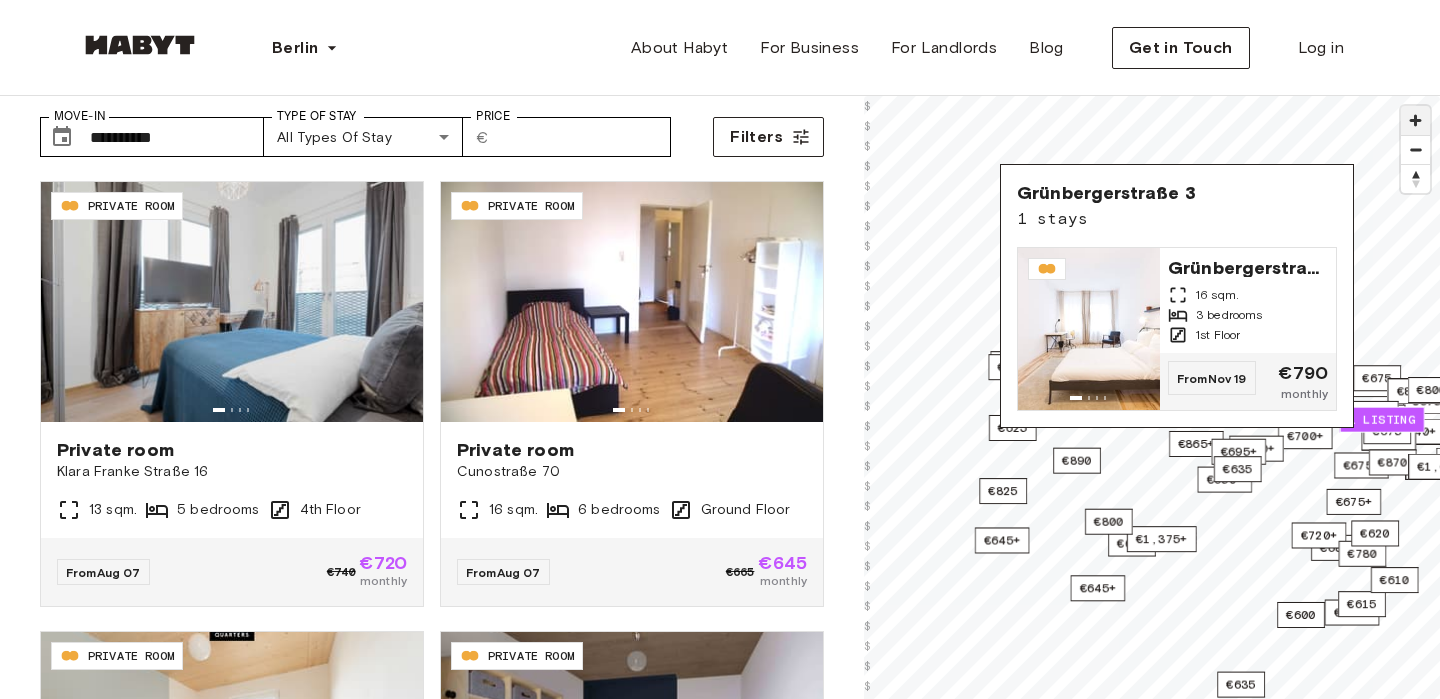click at bounding box center [1415, 120] 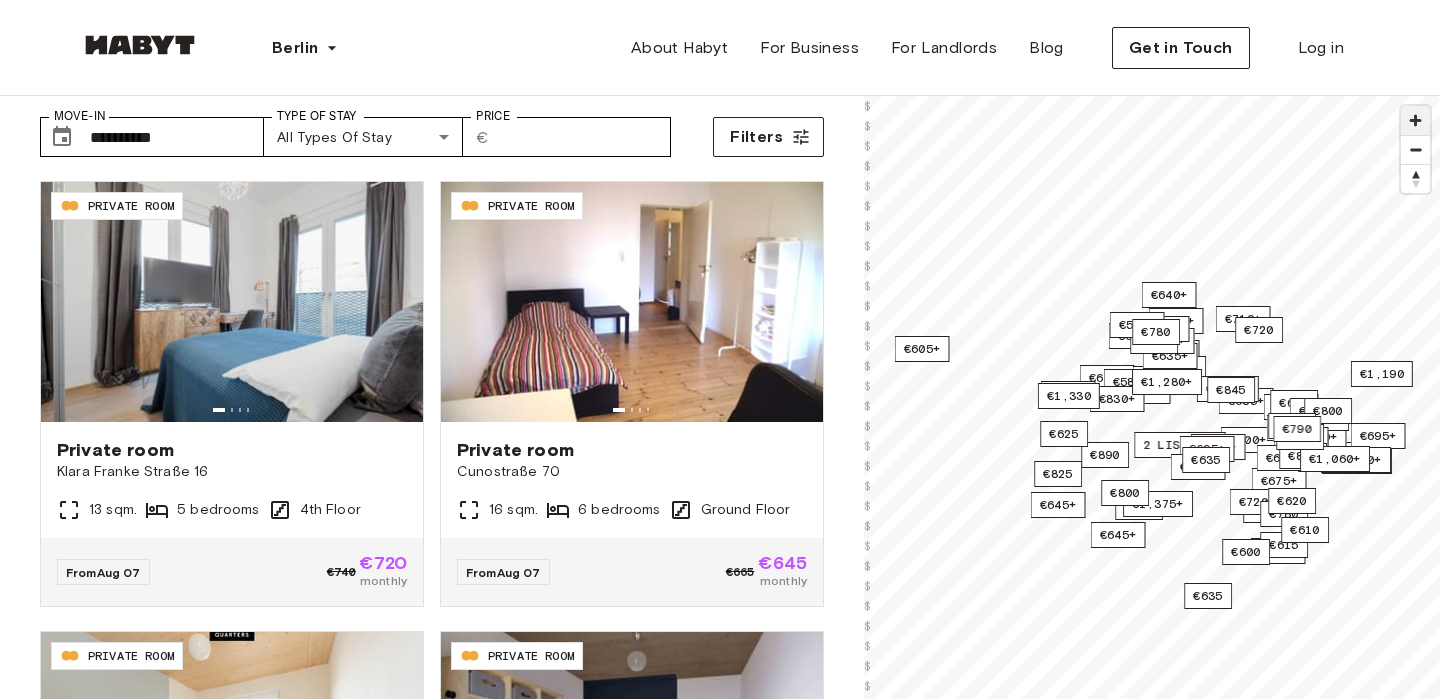 click at bounding box center [1415, 120] 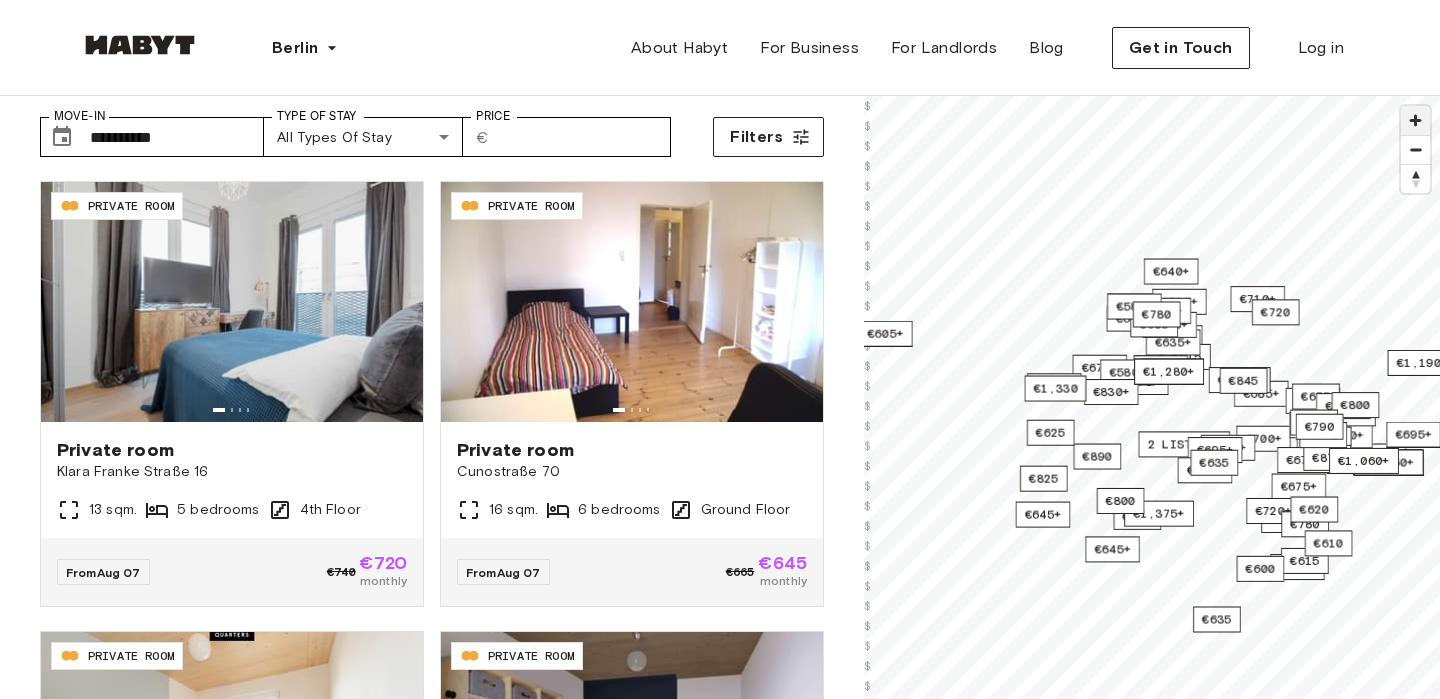 click at bounding box center (1415, 120) 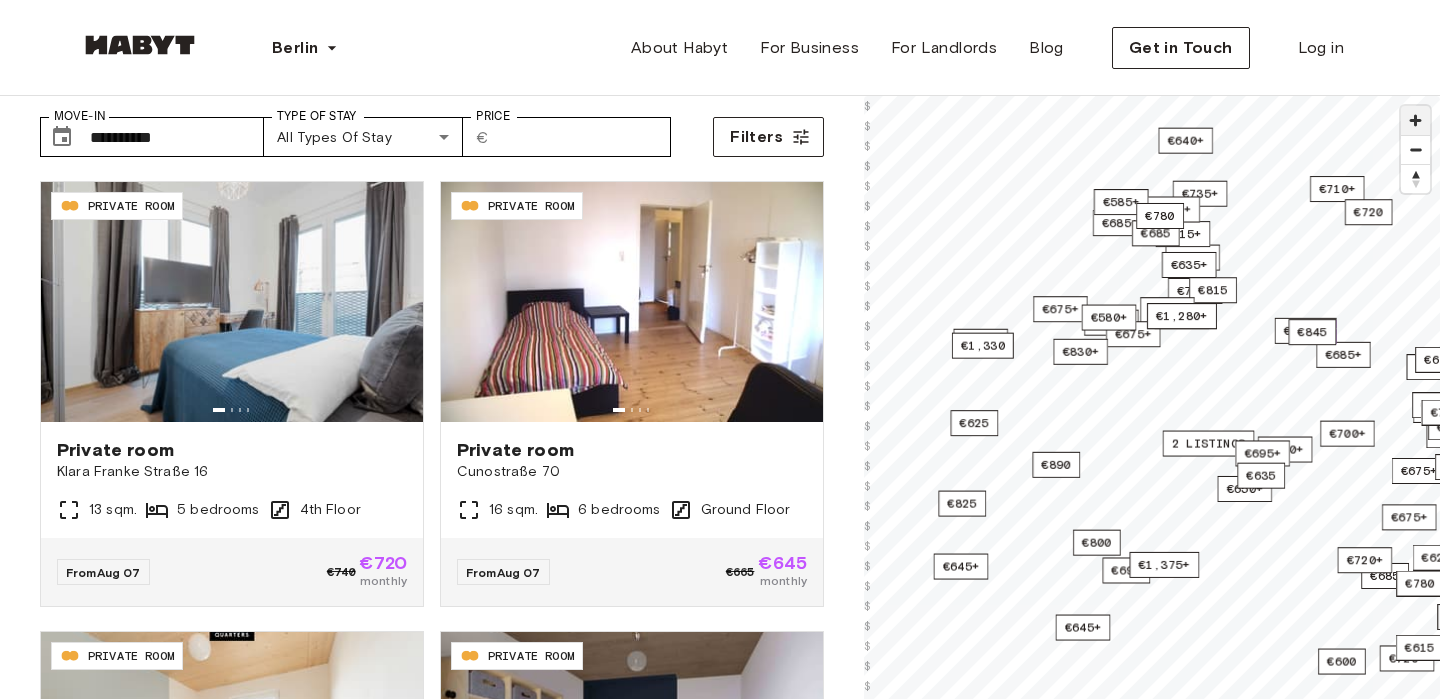 click at bounding box center (1415, 120) 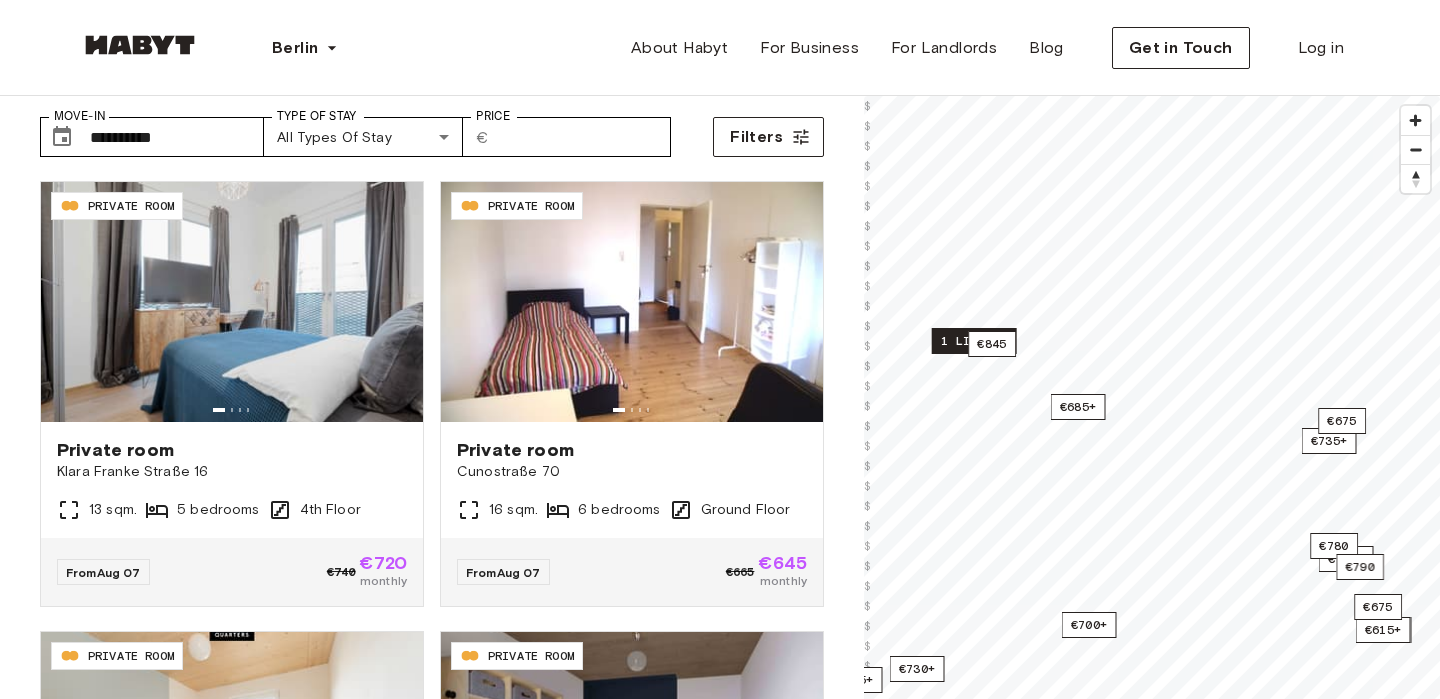 click on "1 listing" at bounding box center [974, 341] 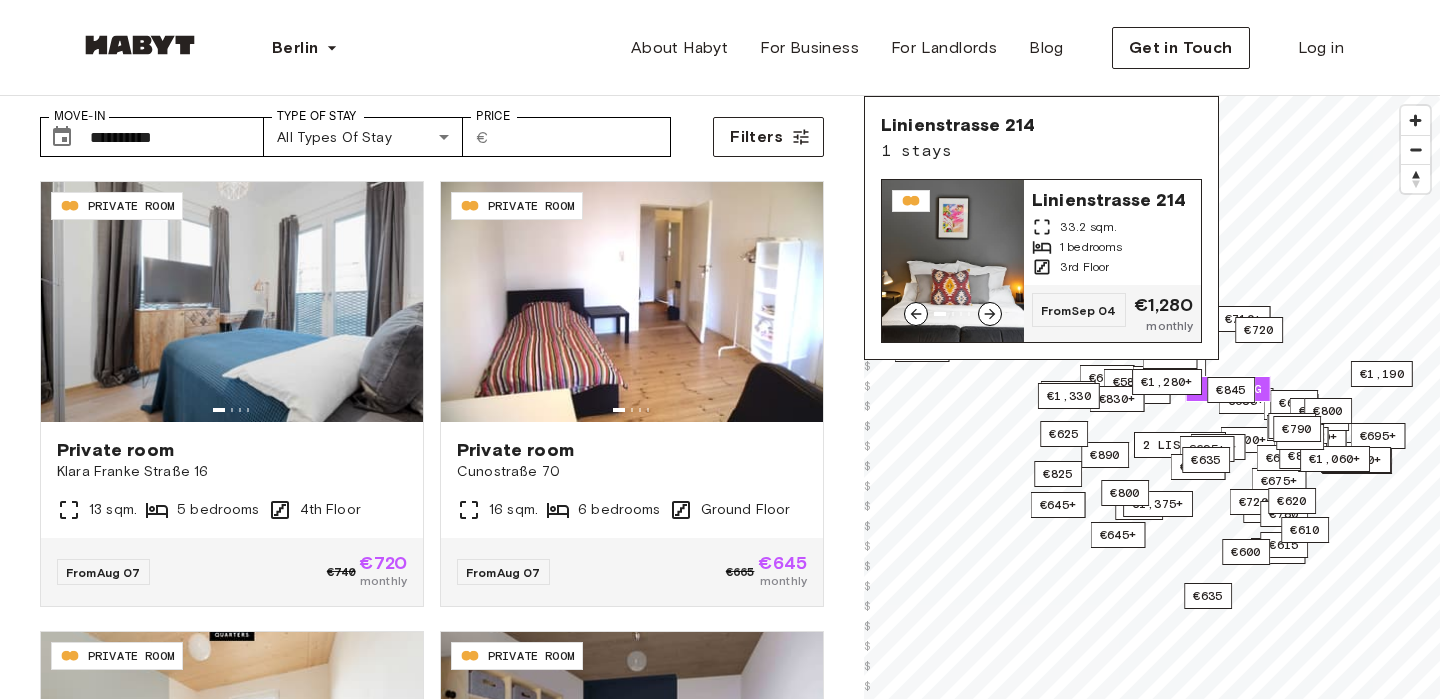 click on "1 bedrooms" at bounding box center (1112, 247) 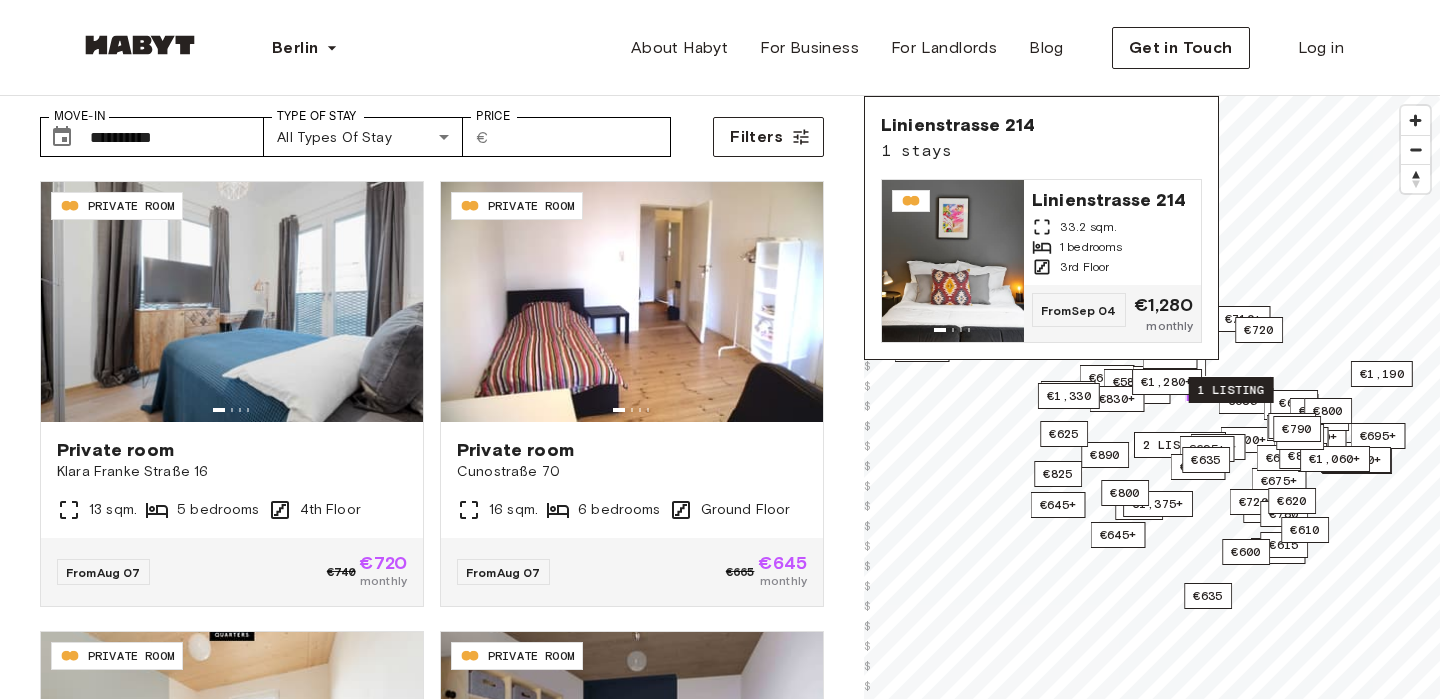 click on "1 listing" at bounding box center [1231, 390] 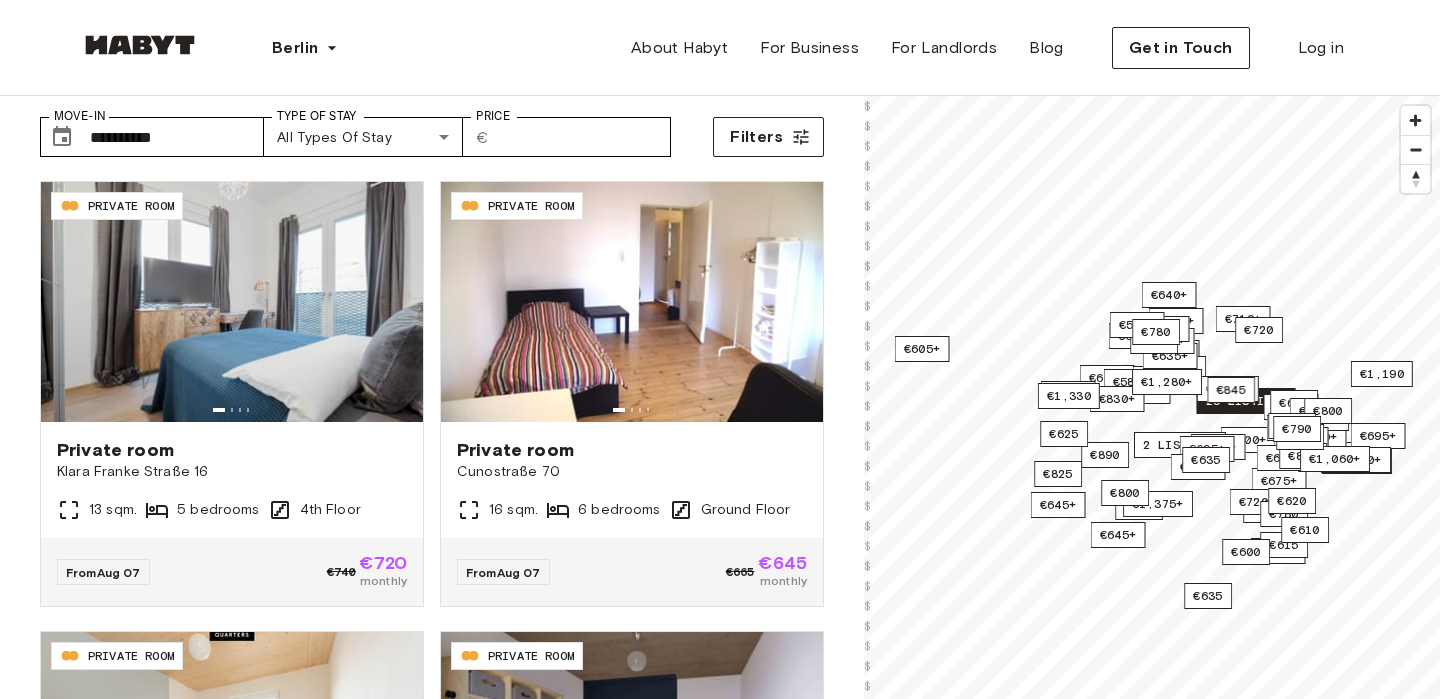 click on "26 listings" at bounding box center [1245, 401] 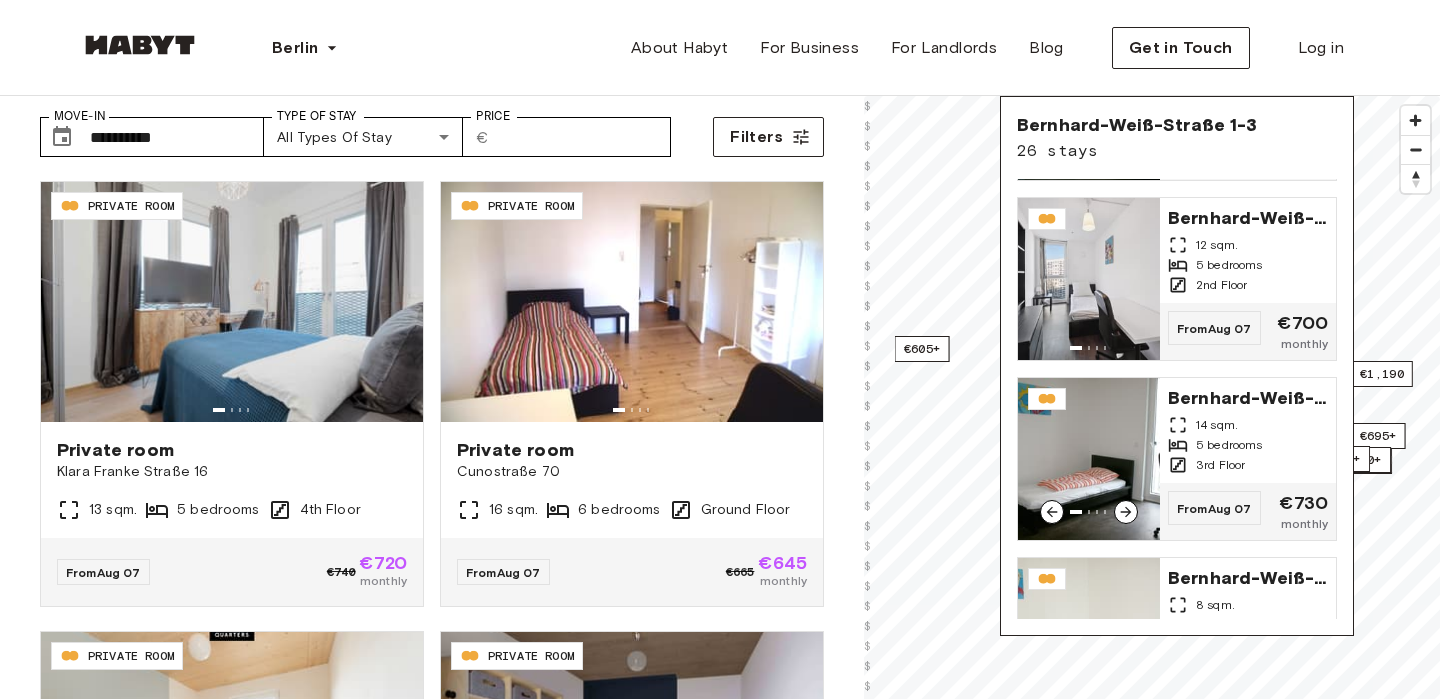 scroll, scrollTop: 1274, scrollLeft: 0, axis: vertical 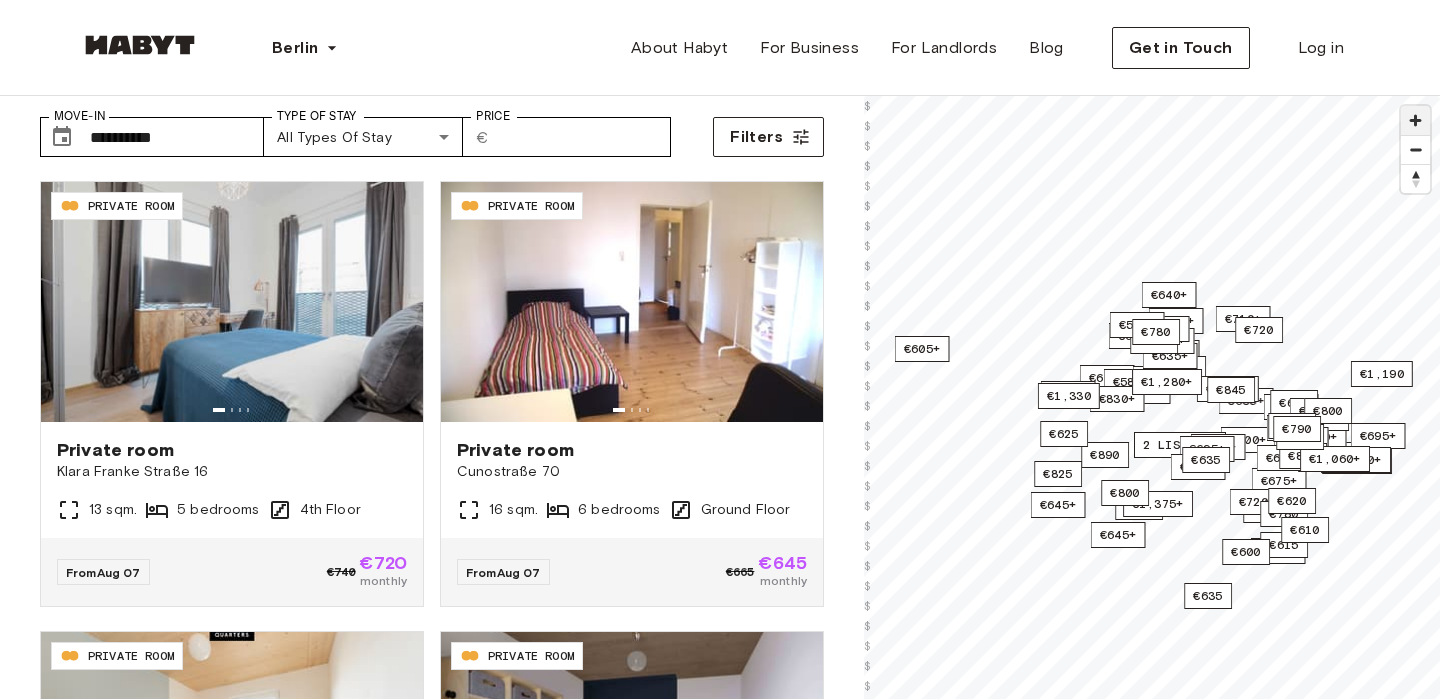 click at bounding box center (1415, 120) 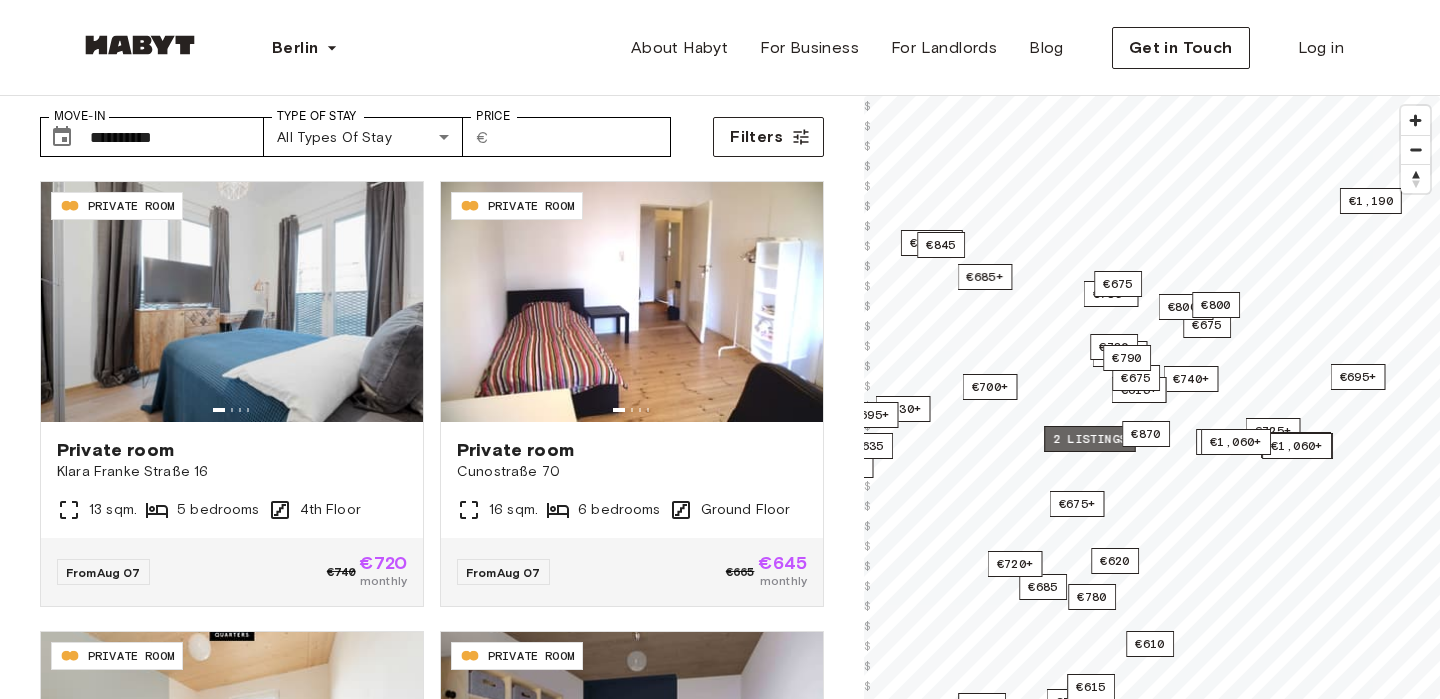 click on "2 listings" at bounding box center [1090, 439] 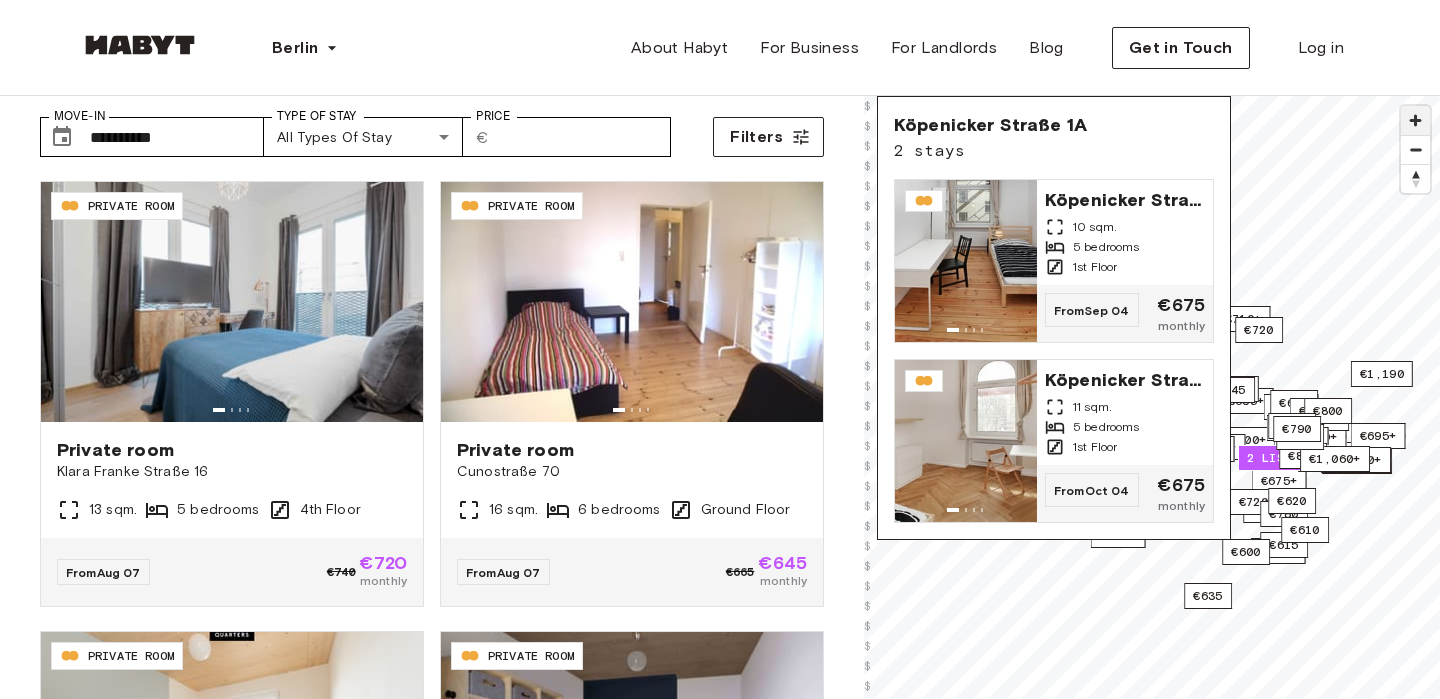 click at bounding box center (1415, 120) 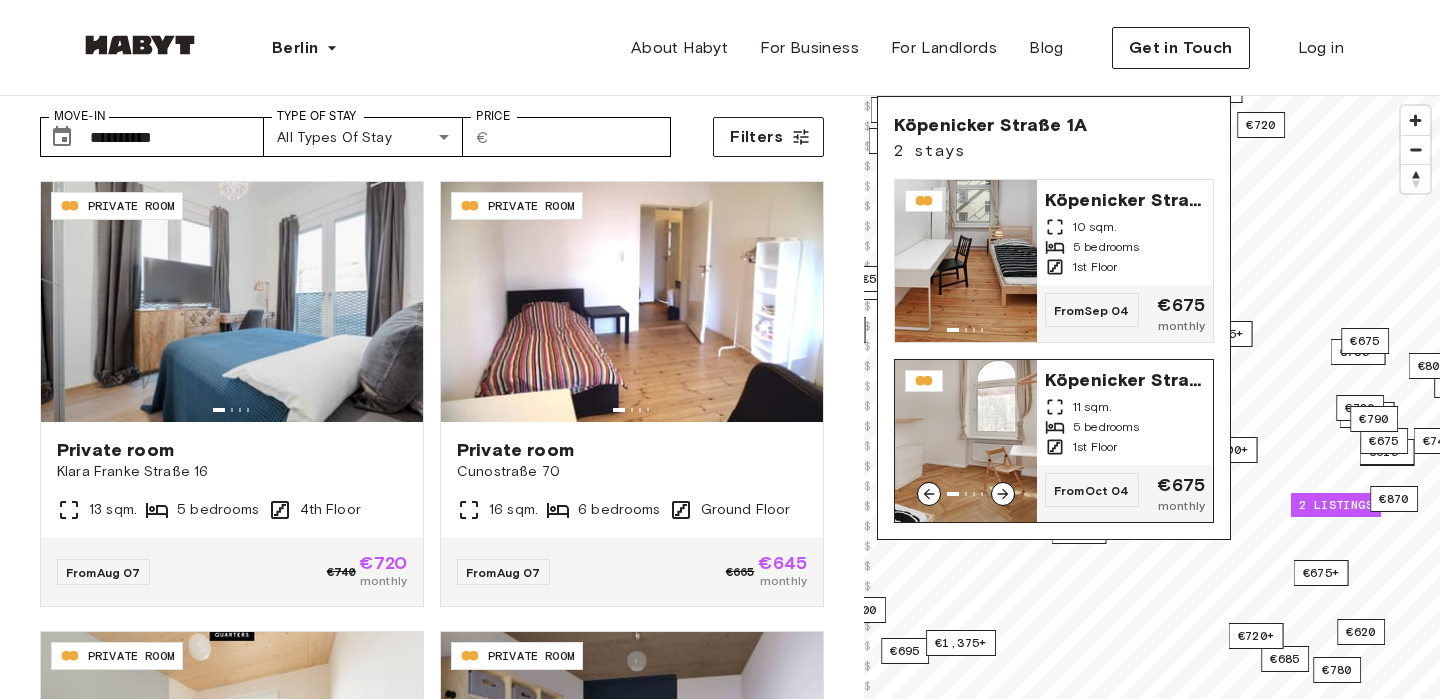 click on "© Mapbox   © OpenStreetMap   Improve this map $ $ $ $ $ $ $ $ $ $ $ $ $ $ $ $ $ $ $ $ $ $ $ $ $ $ $ $ $ $ $ $ $ $ $ $ $ $ $ $ $ $ $ $ $ $ $ $ $ $ $ $ $ $ $ $ $ $ $ $ $ $ $ $ $ $ $ $ $ $ $ $ $ $ $ $ $ $ $ $ $ $ $ $ Köpenicker Straße [NUMBER] [STAYS] Köpenicker Straße [NUMBER] [SQM] [BEDROOMS] bedrooms [FLOOR] Floor From Sep 04 €[PRICE] monthly [SQM] [FLOOR] Floor" at bounding box center (1152, 445) 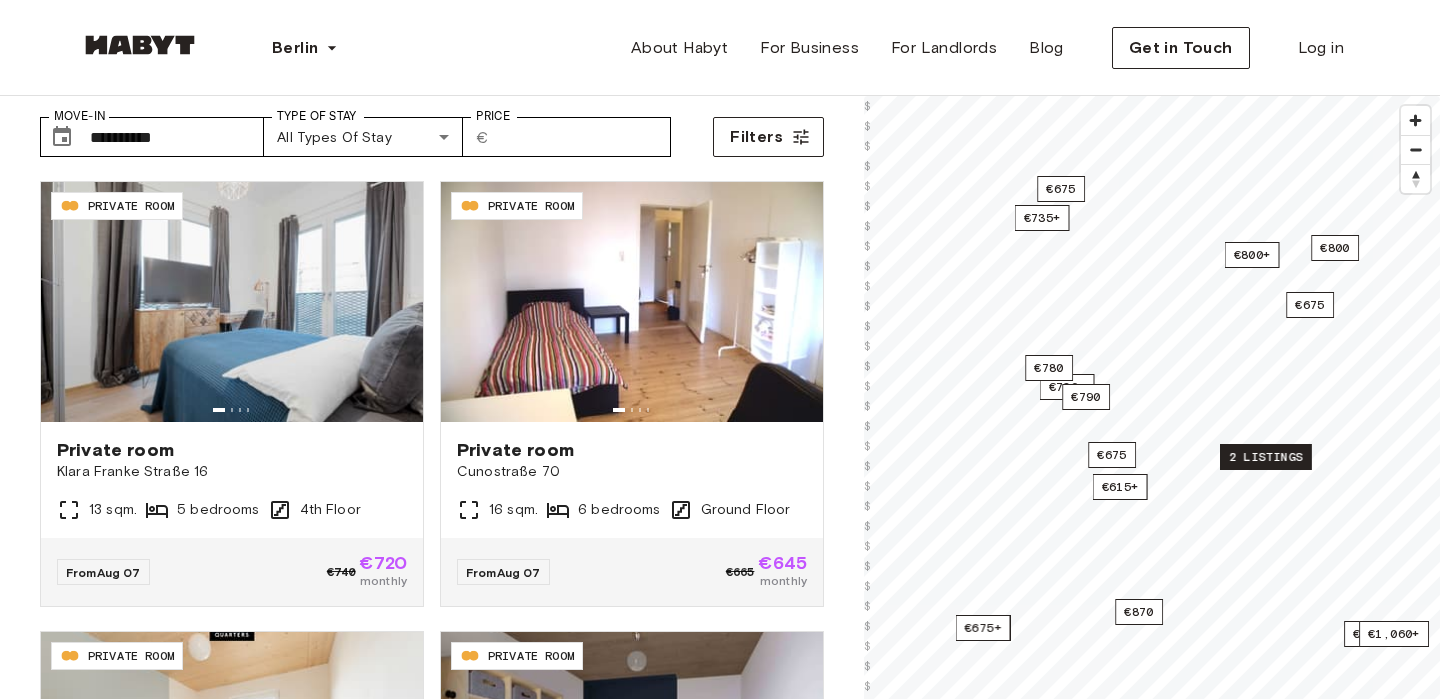 click on "2 listings" at bounding box center [1266, 457] 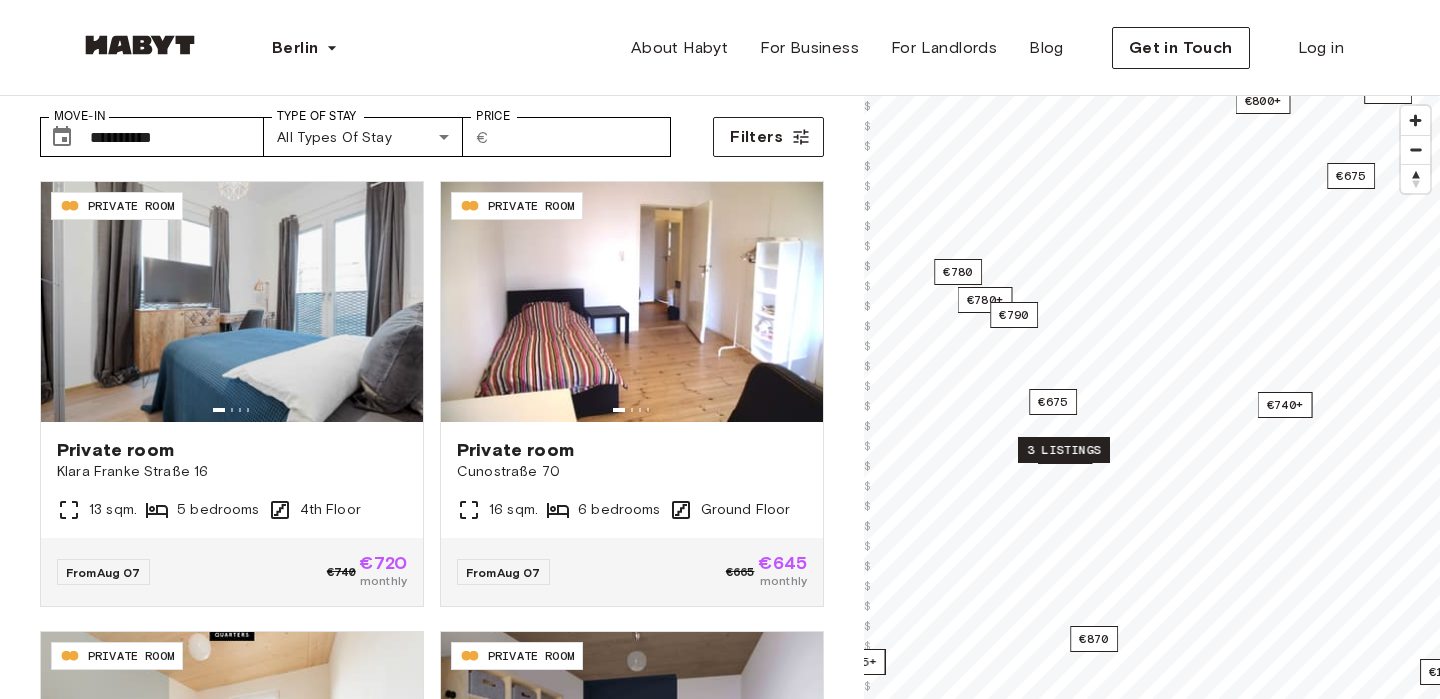 click on "3 listings" at bounding box center (1064, 450) 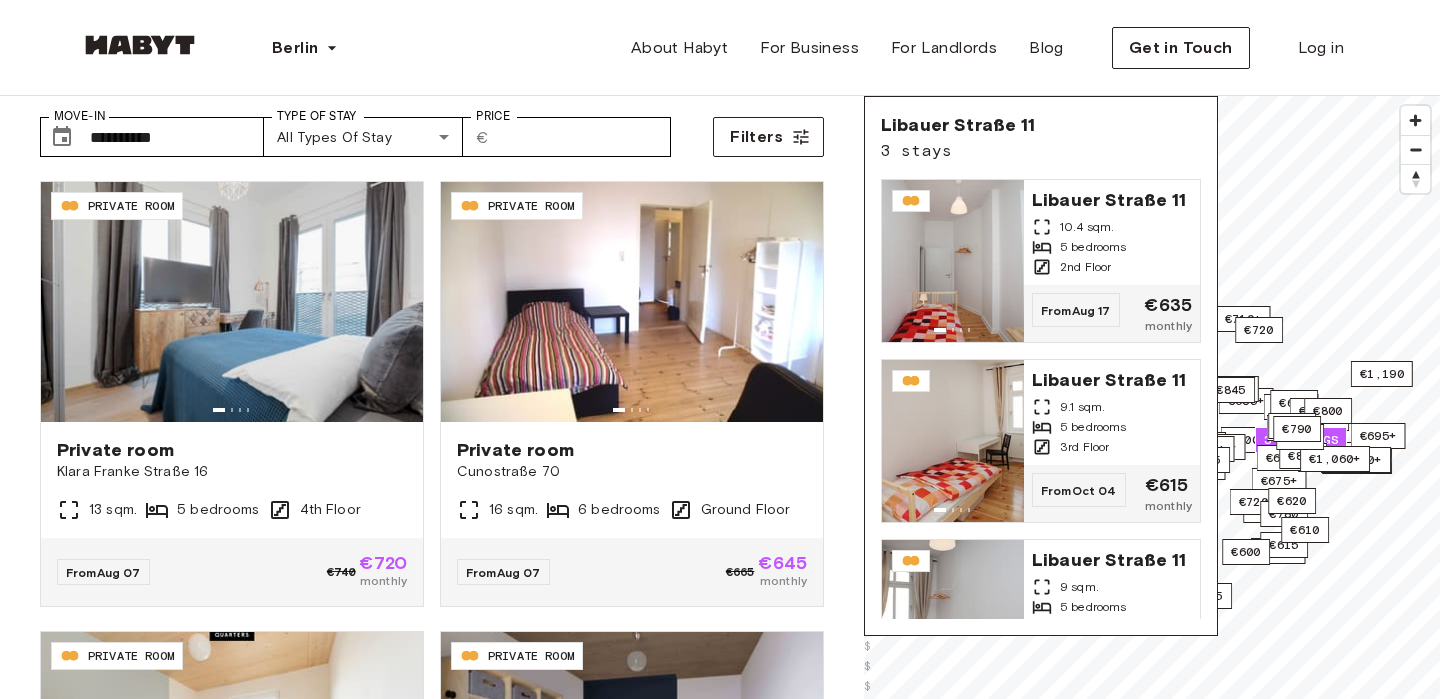 scroll, scrollTop: 83, scrollLeft: 0, axis: vertical 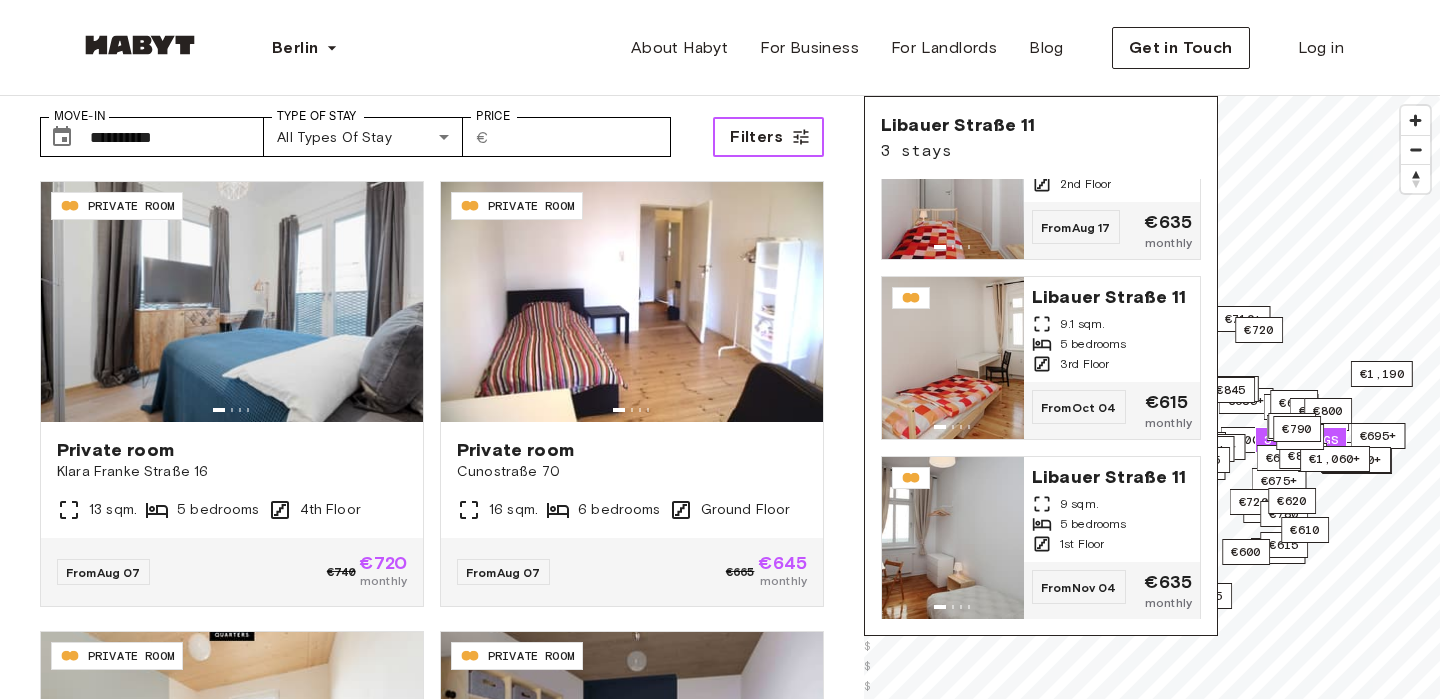 click on "Filters" at bounding box center [768, 137] 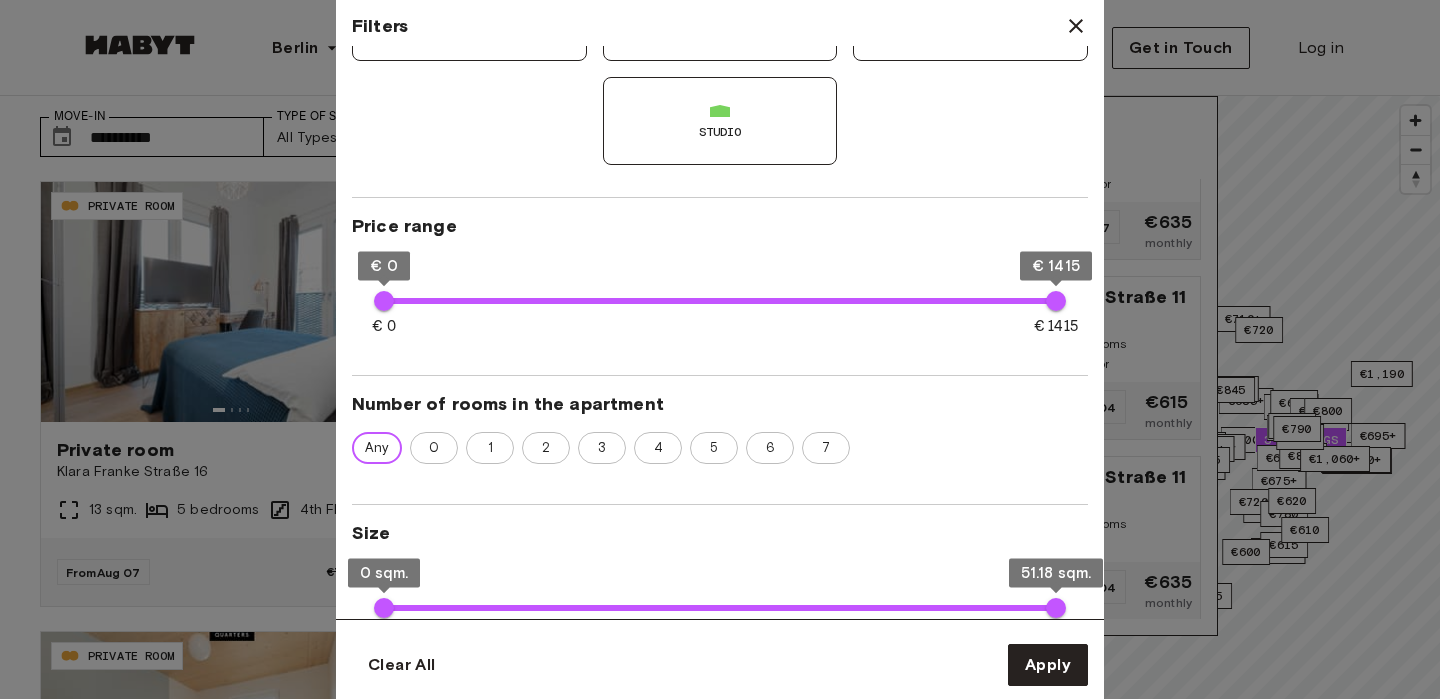 scroll, scrollTop: 262, scrollLeft: 0, axis: vertical 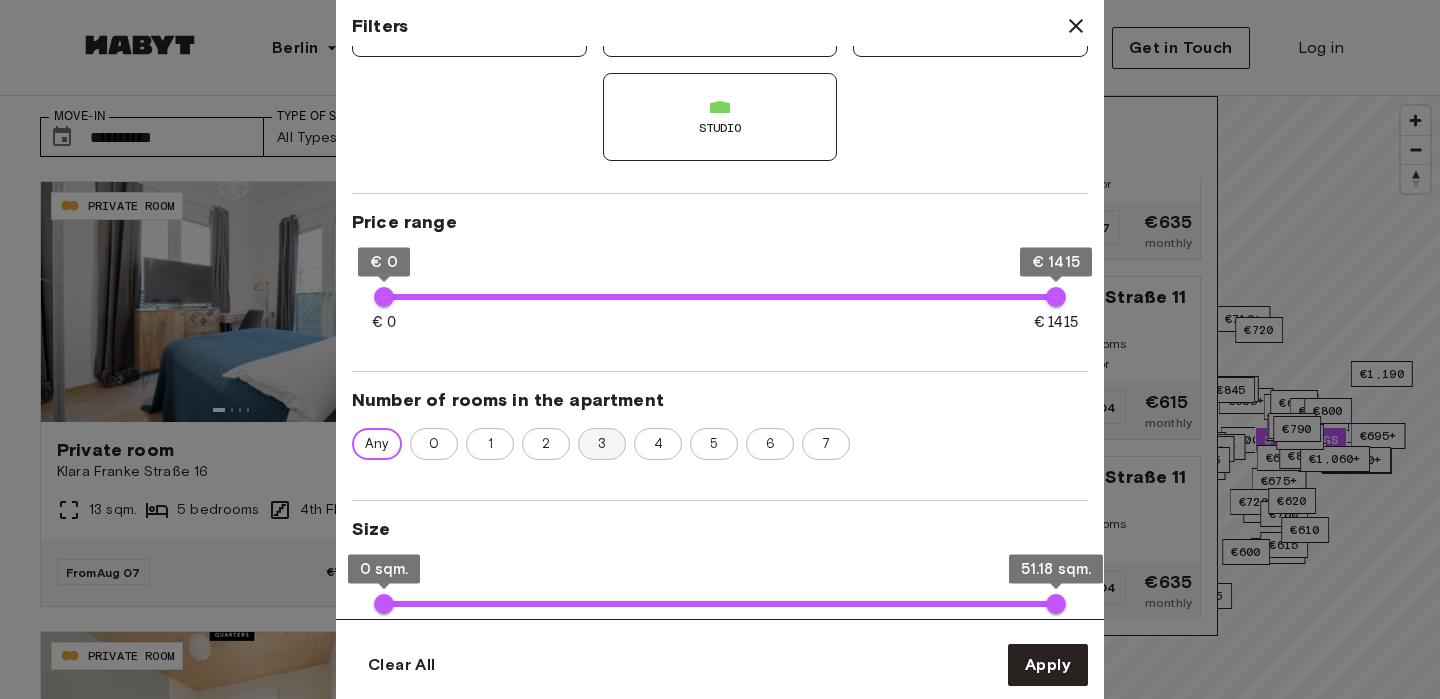 click on "3" at bounding box center (602, 444) 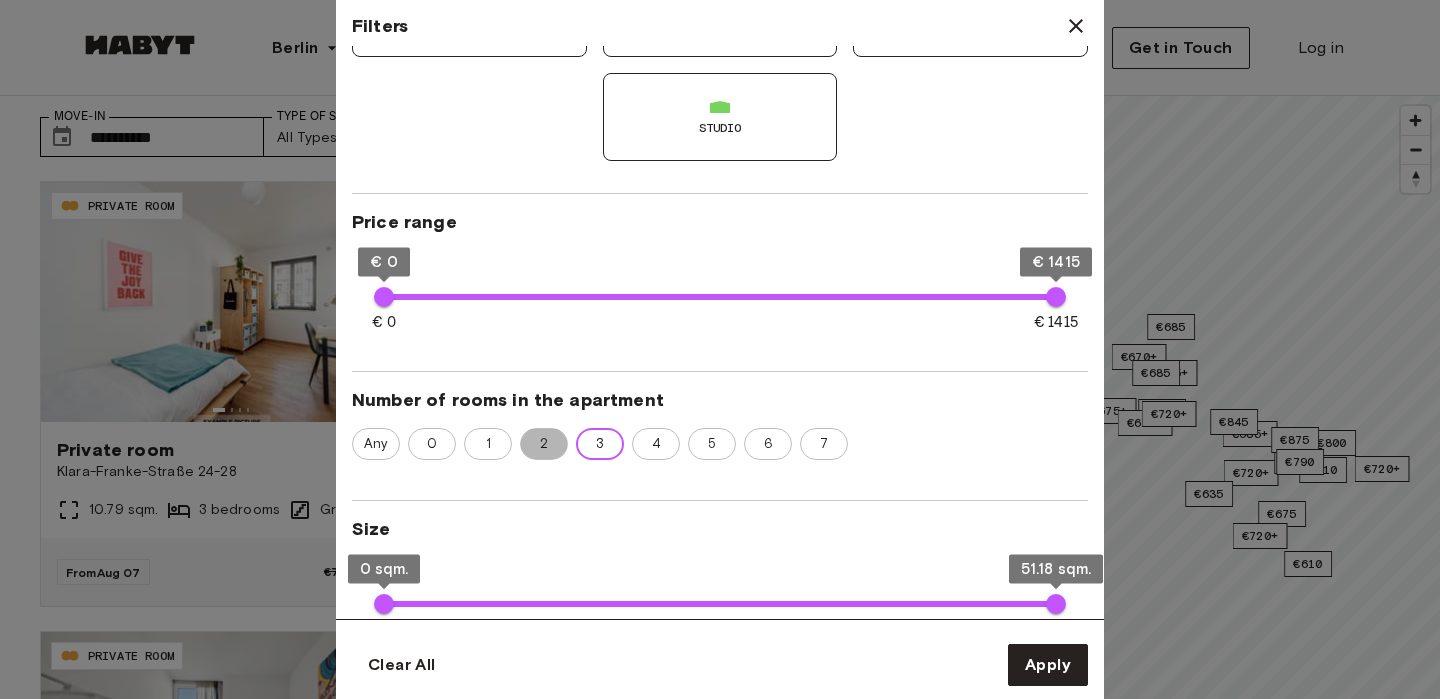 click on "2" at bounding box center [544, 444] 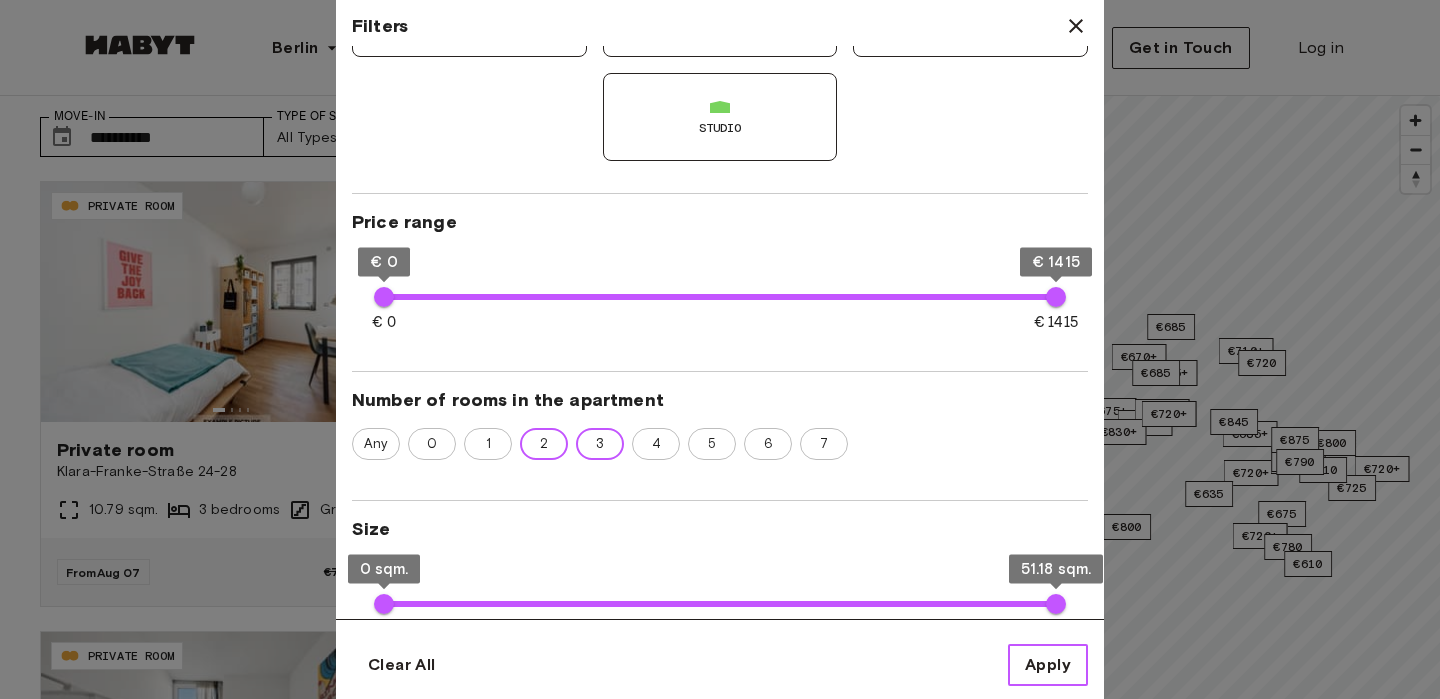 click on "Apply" at bounding box center (1048, 665) 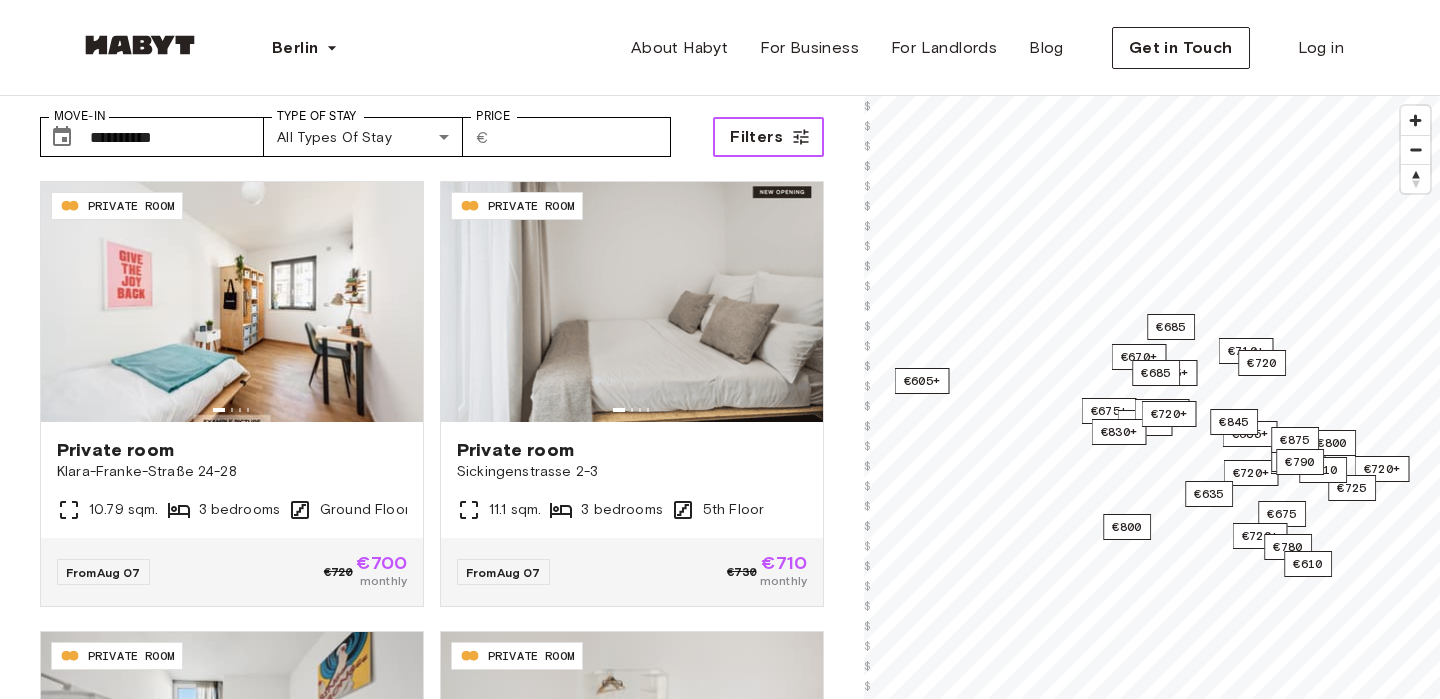 click on "Filters" at bounding box center (756, 137) 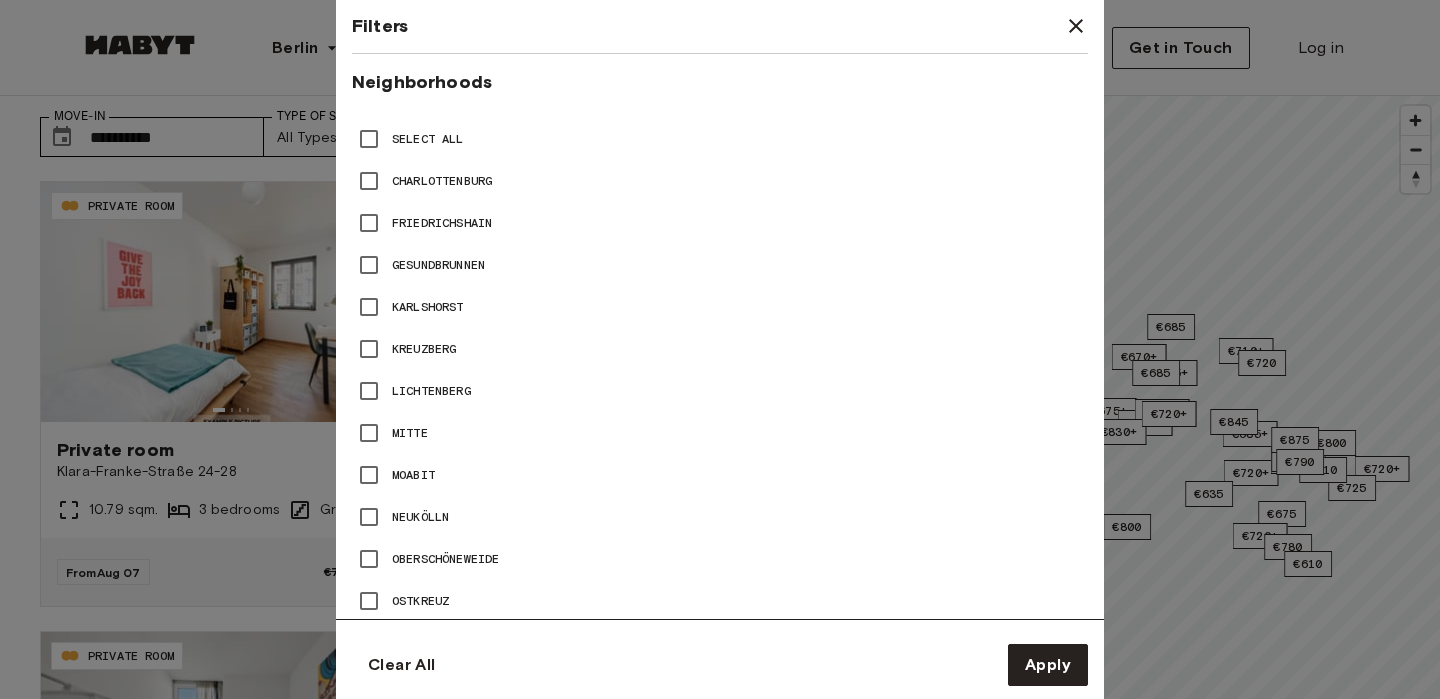 scroll, scrollTop: 883, scrollLeft: 0, axis: vertical 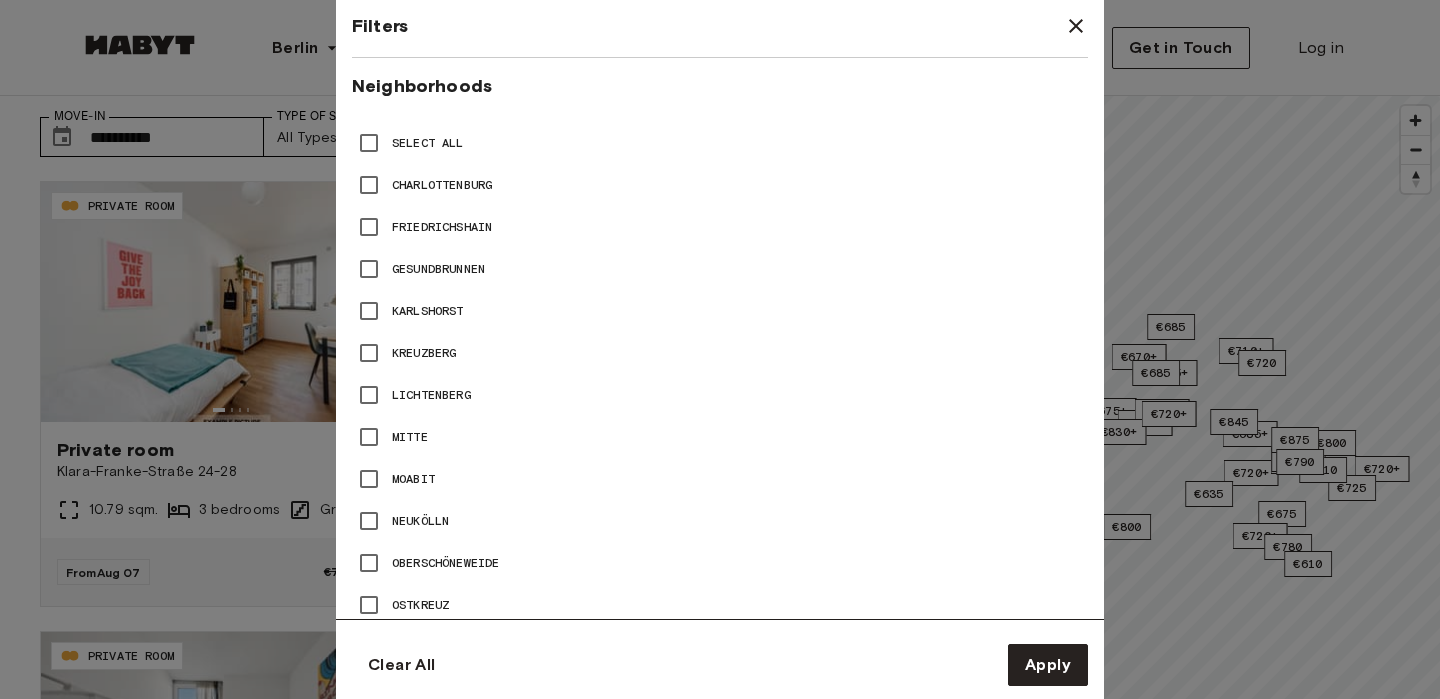 click on "Friedrichshain" at bounding box center (442, 227) 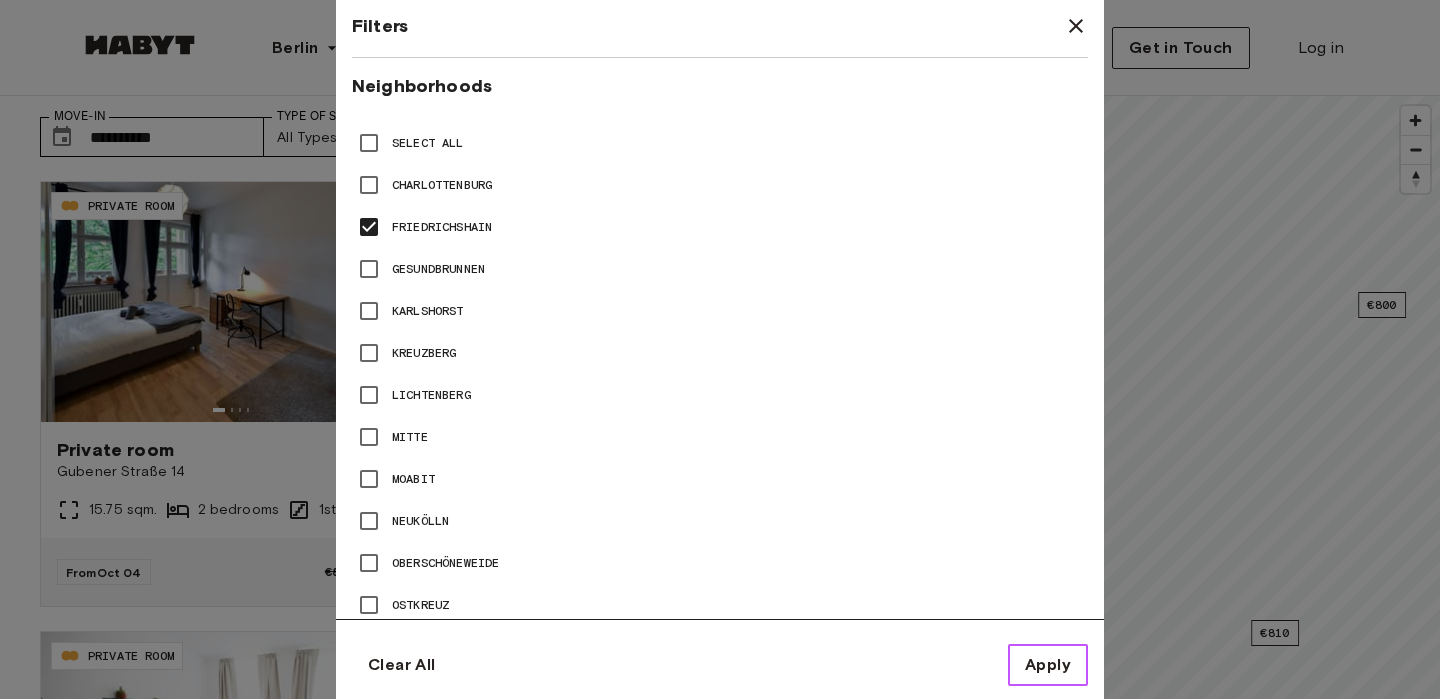click on "Apply" at bounding box center (1048, 665) 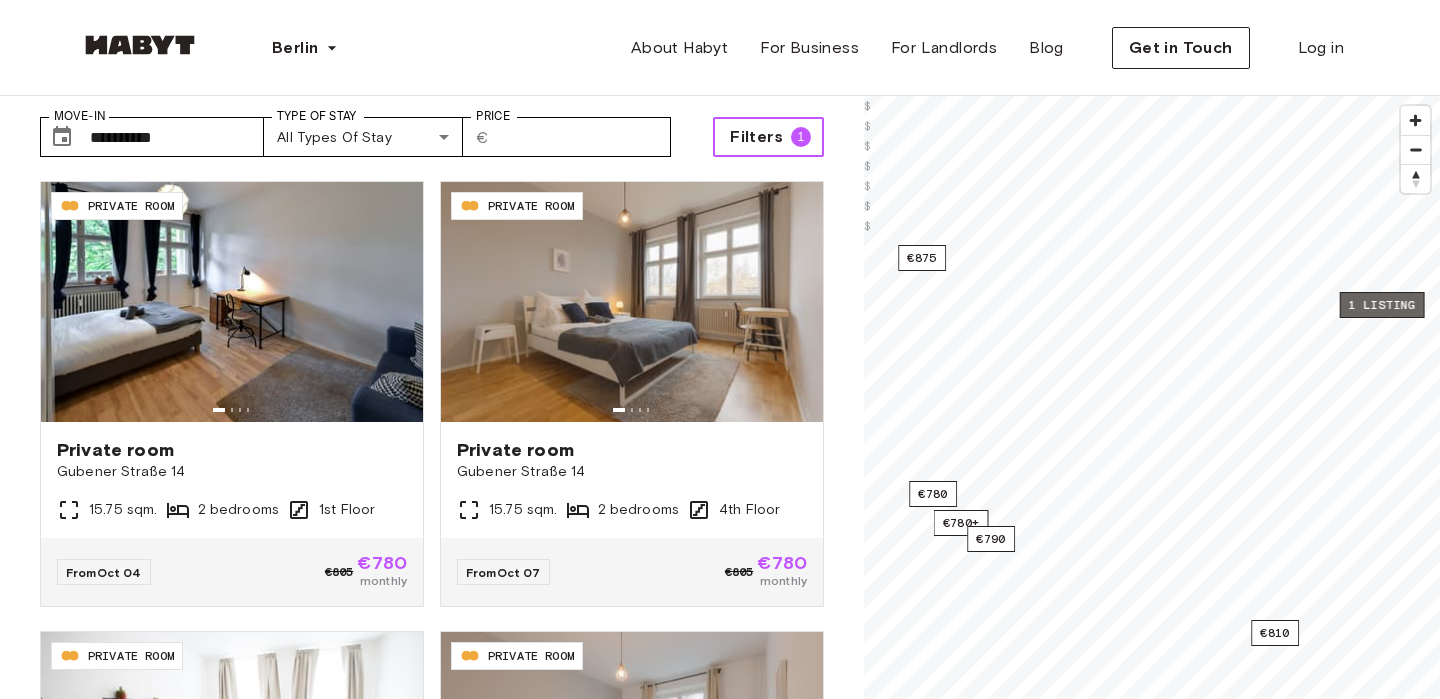 click on "1 listing" at bounding box center (1382, 305) 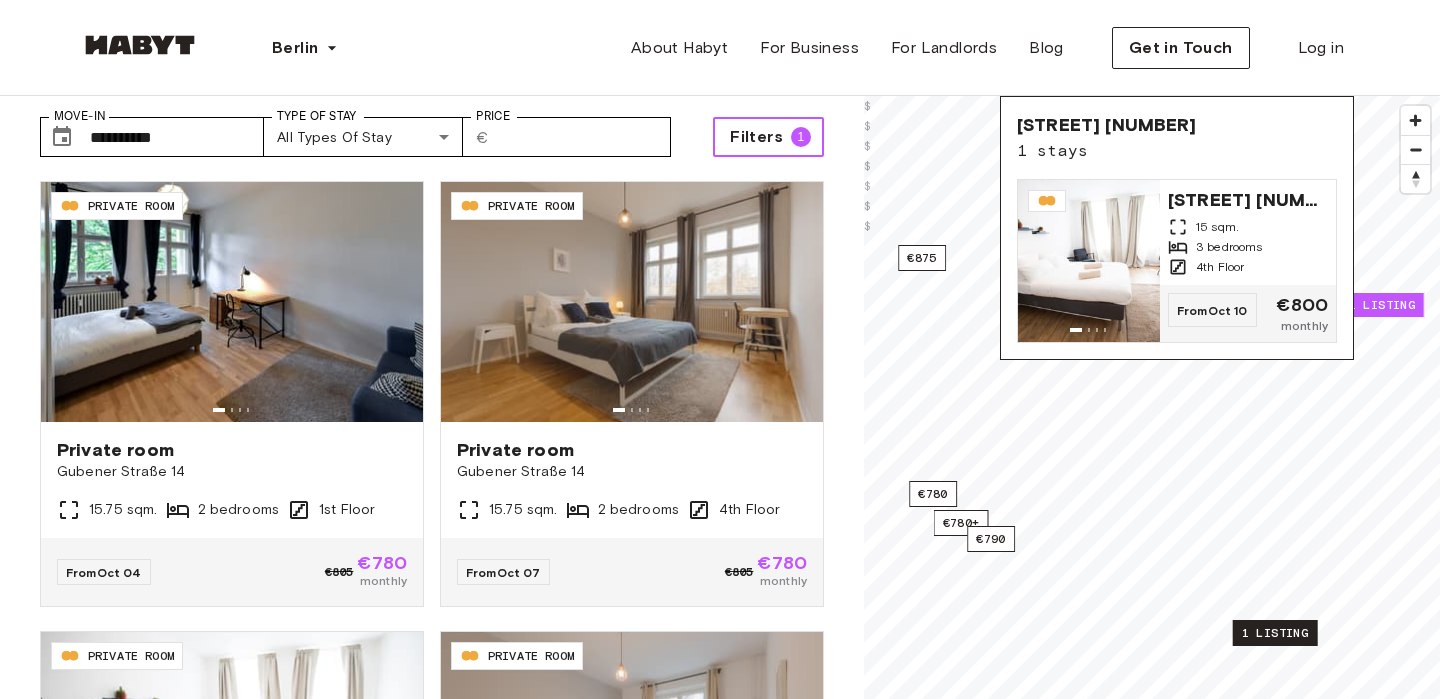 click on "1 listing" at bounding box center [1275, 633] 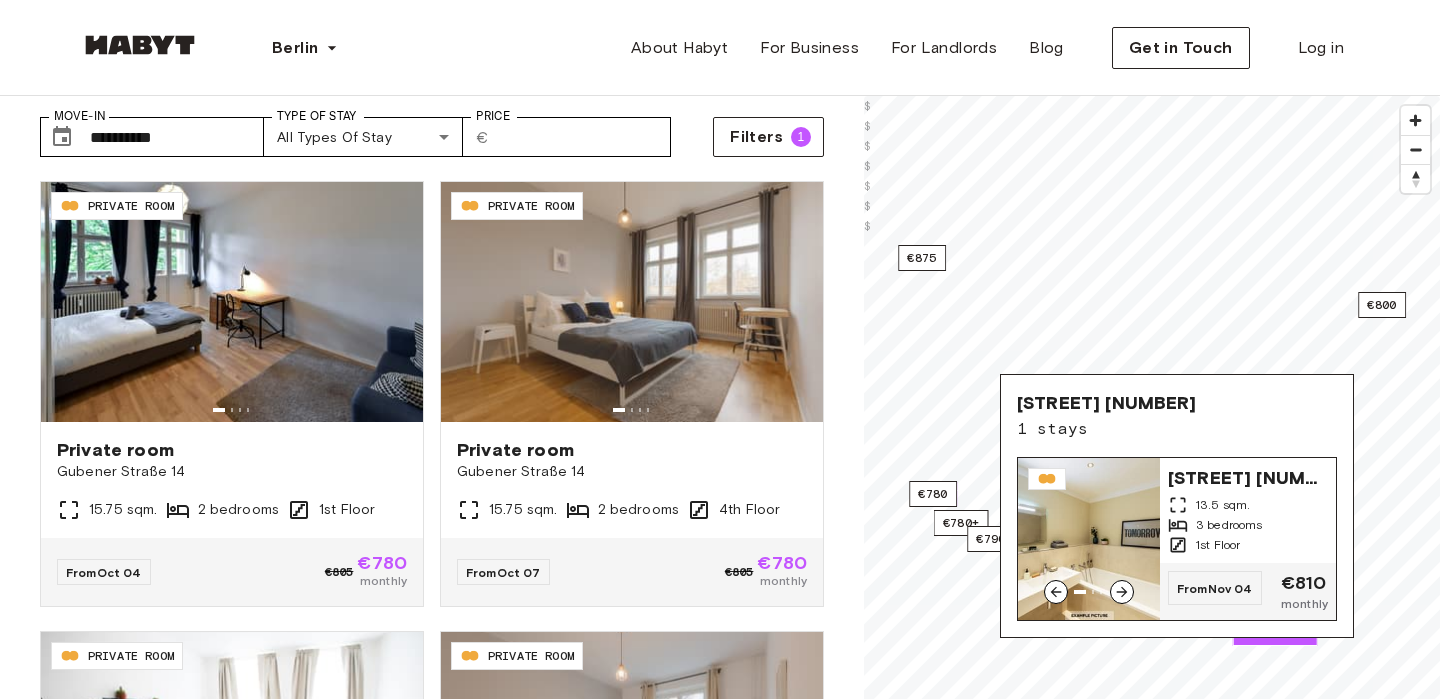 click 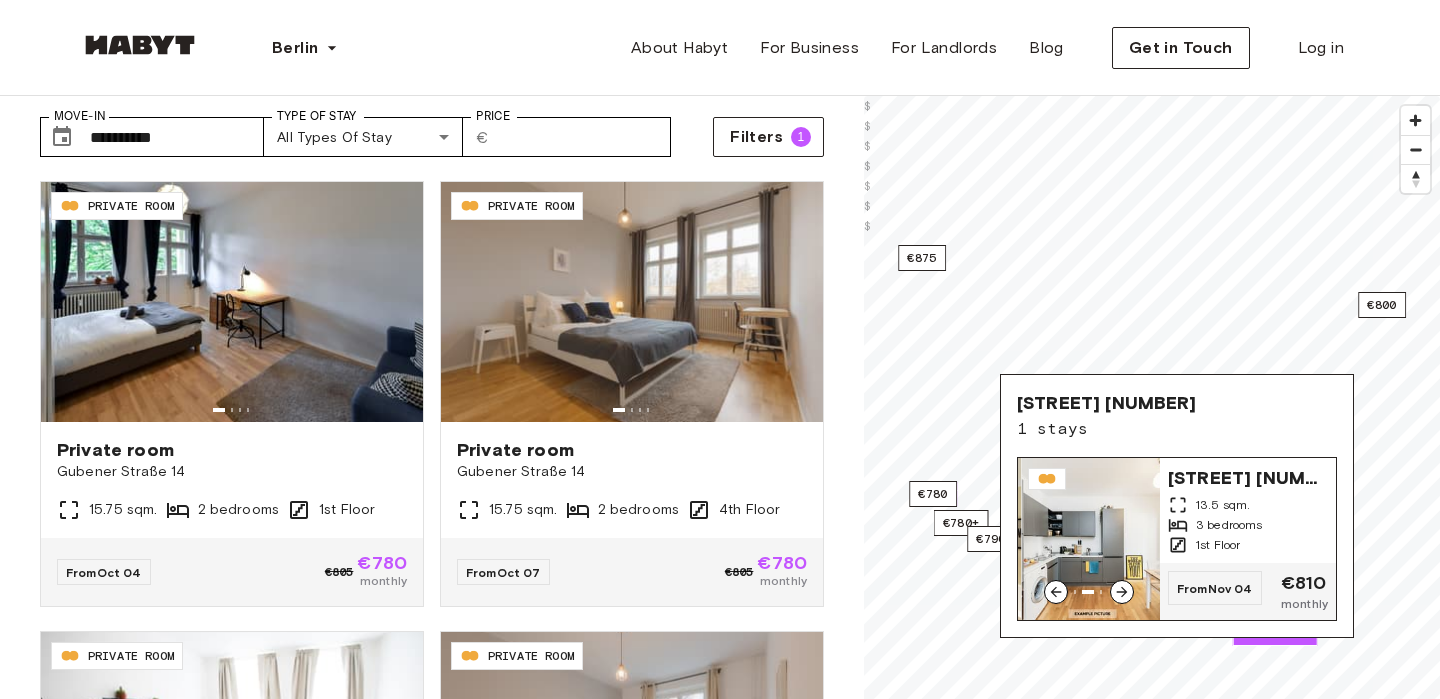 click 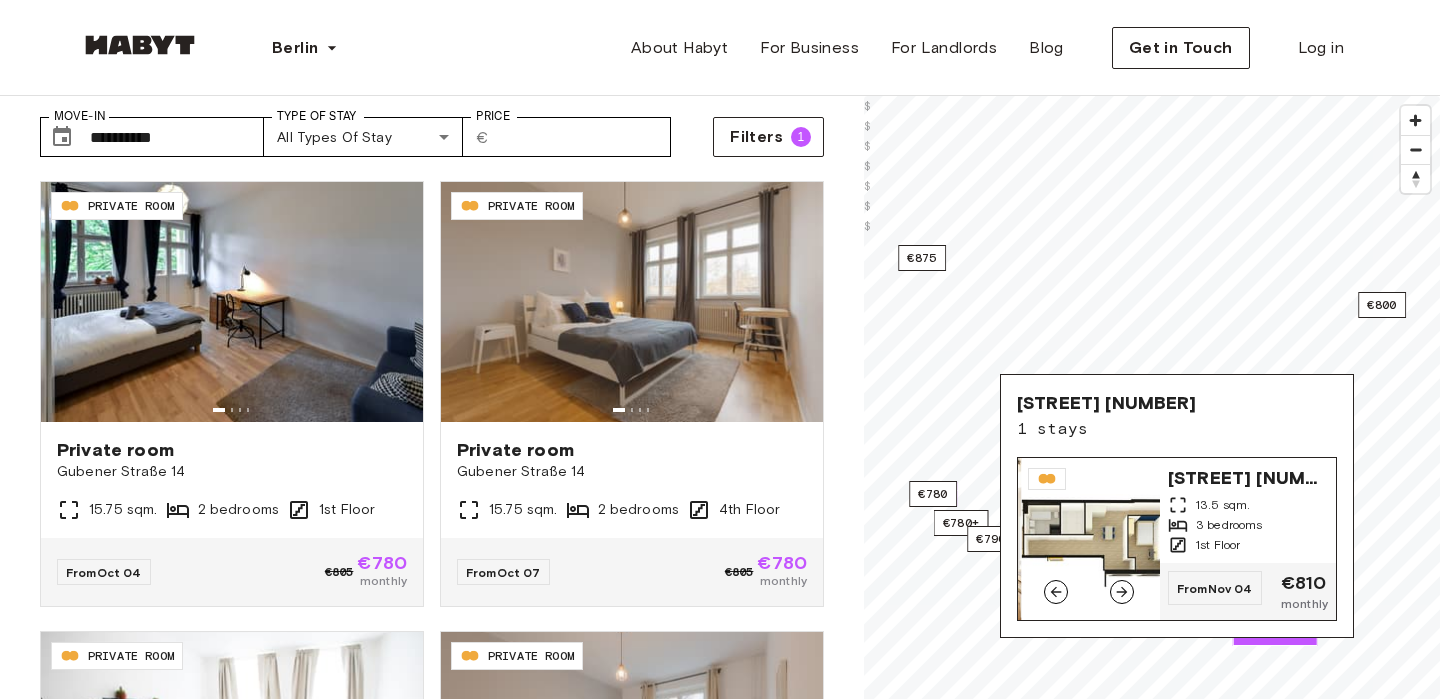 click 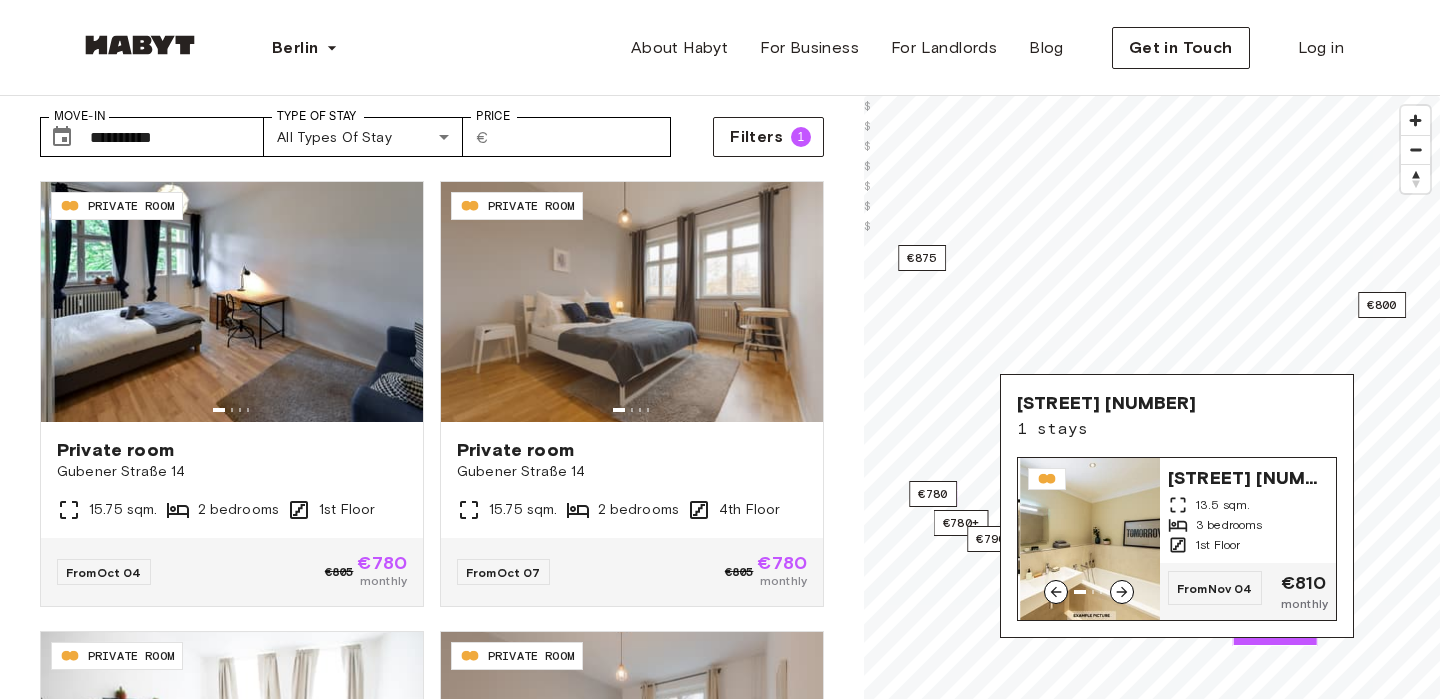 click 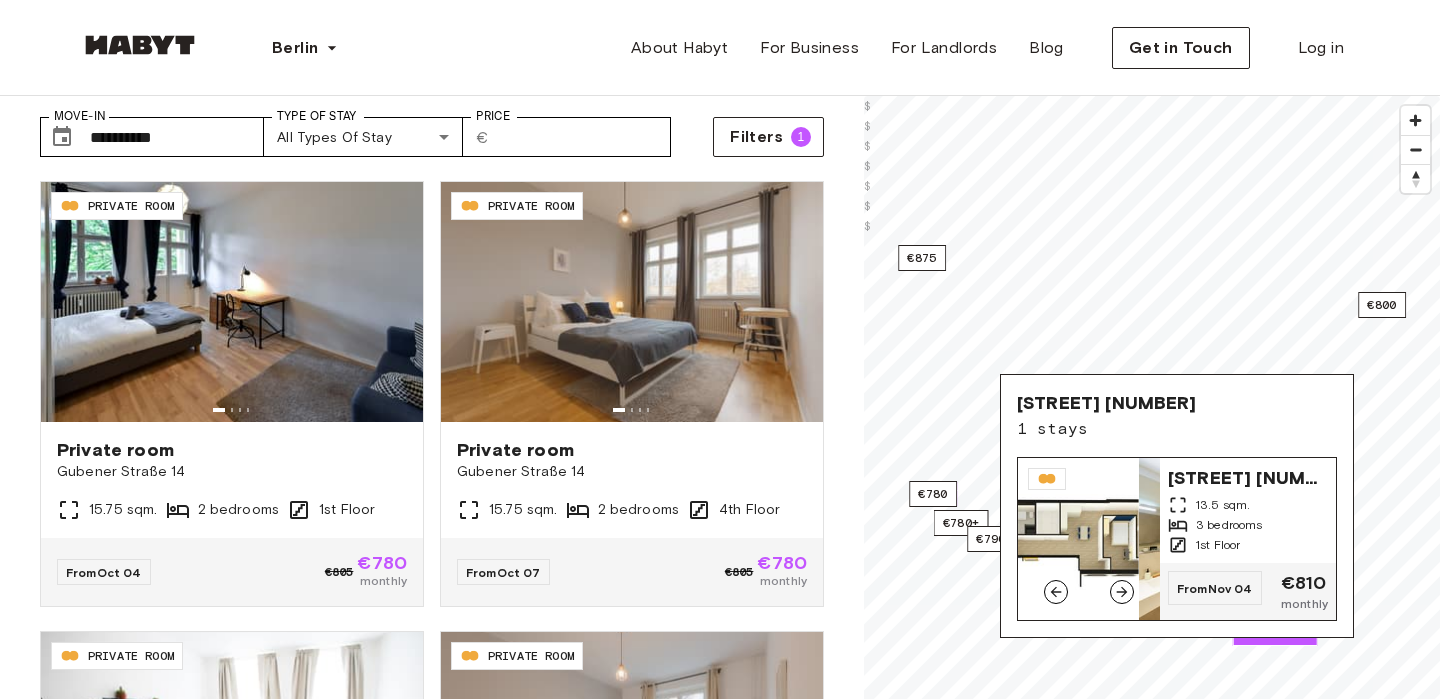 click at bounding box center (1068, 539) 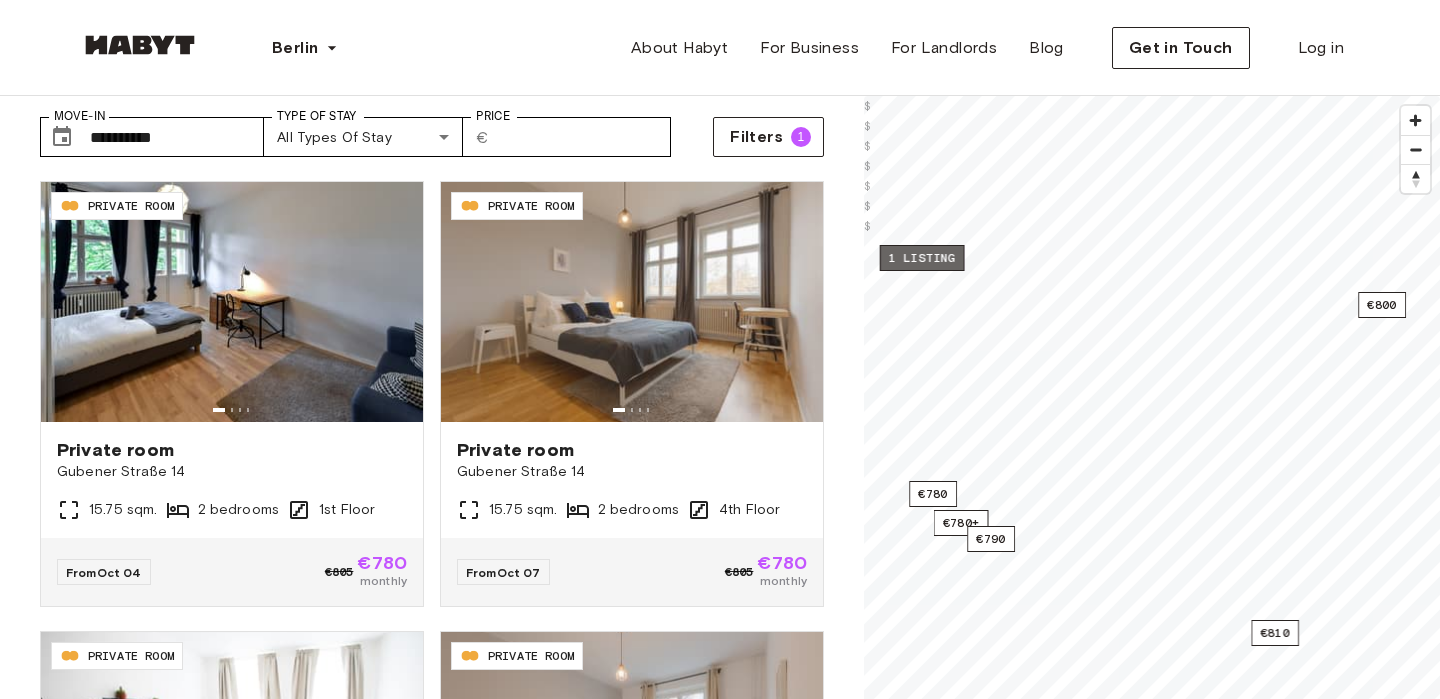 click on "1 listing" at bounding box center (922, 258) 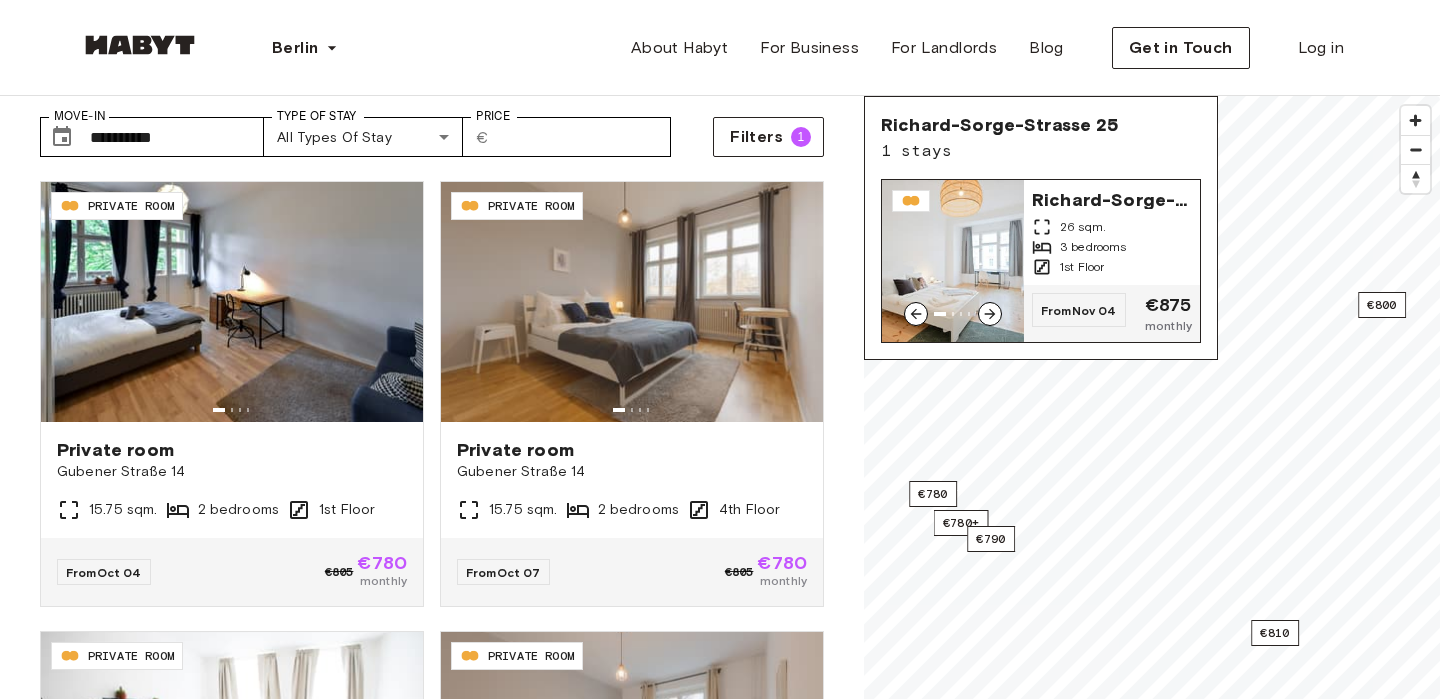 click 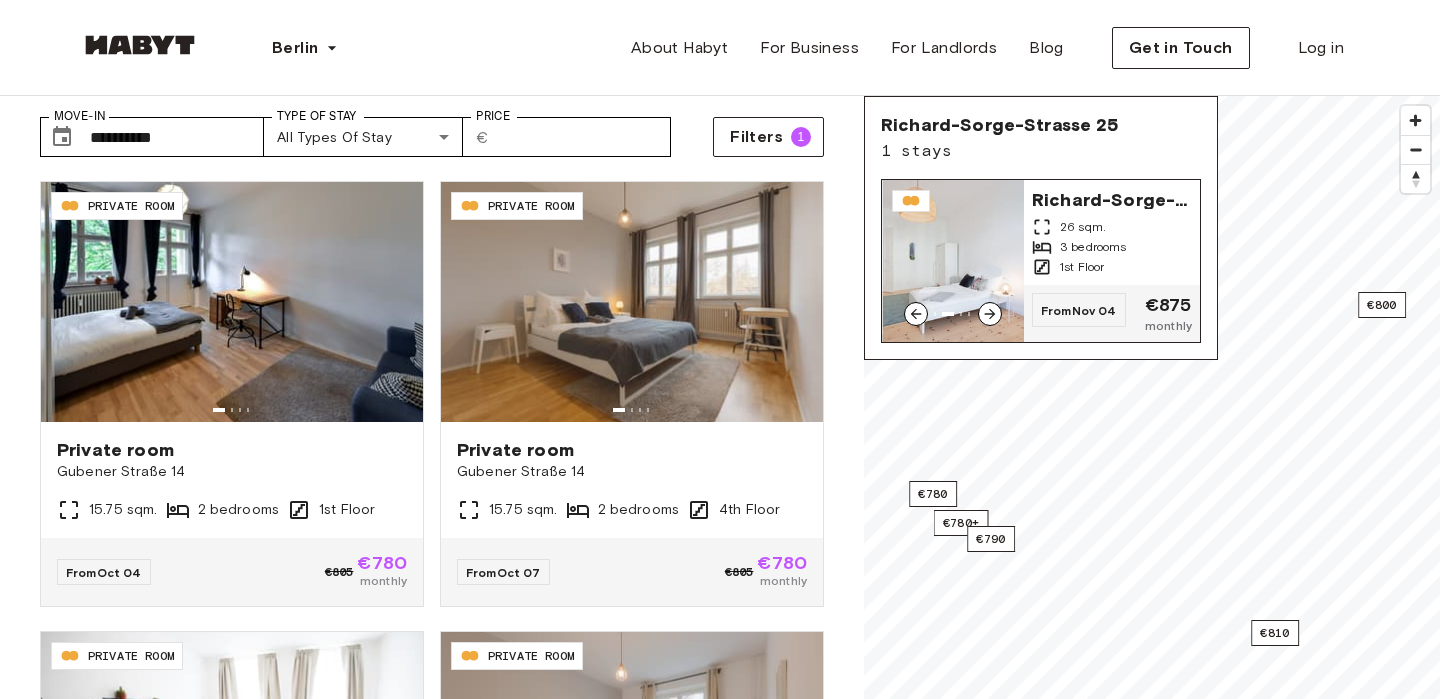 click 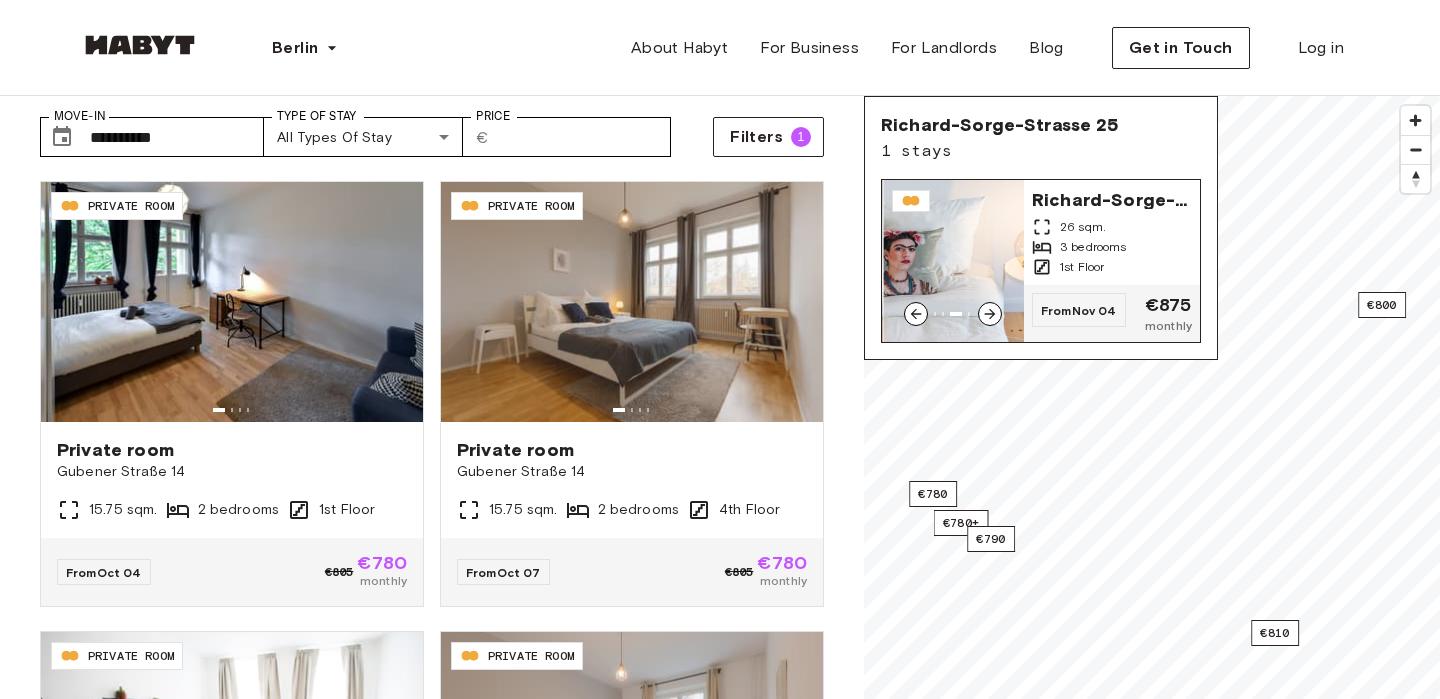 click 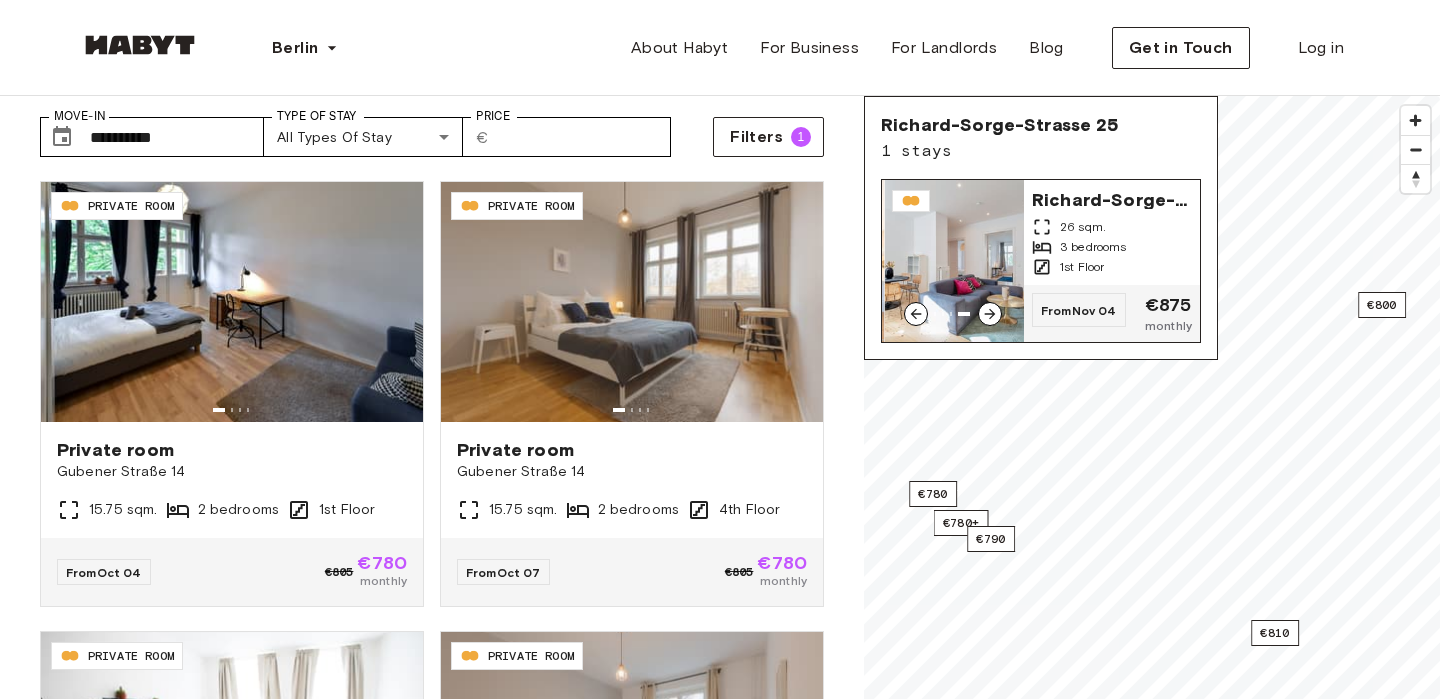 click 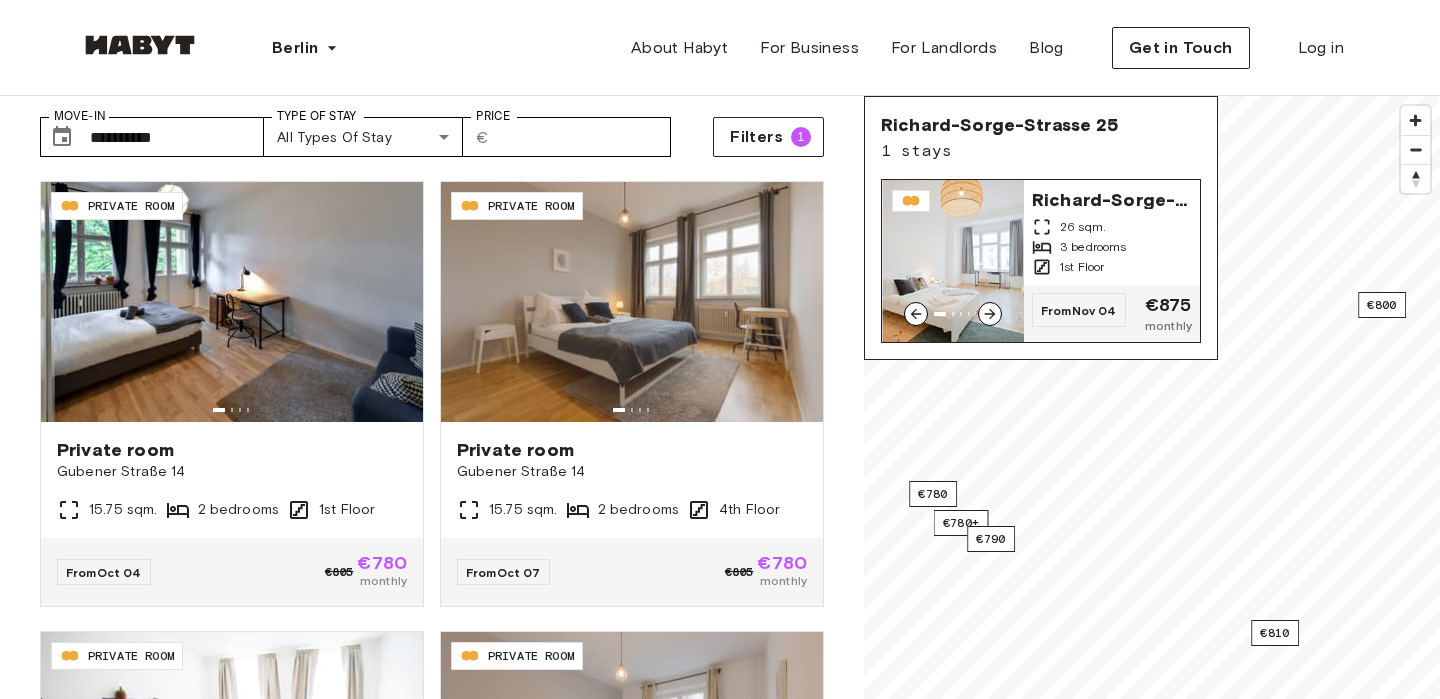 click 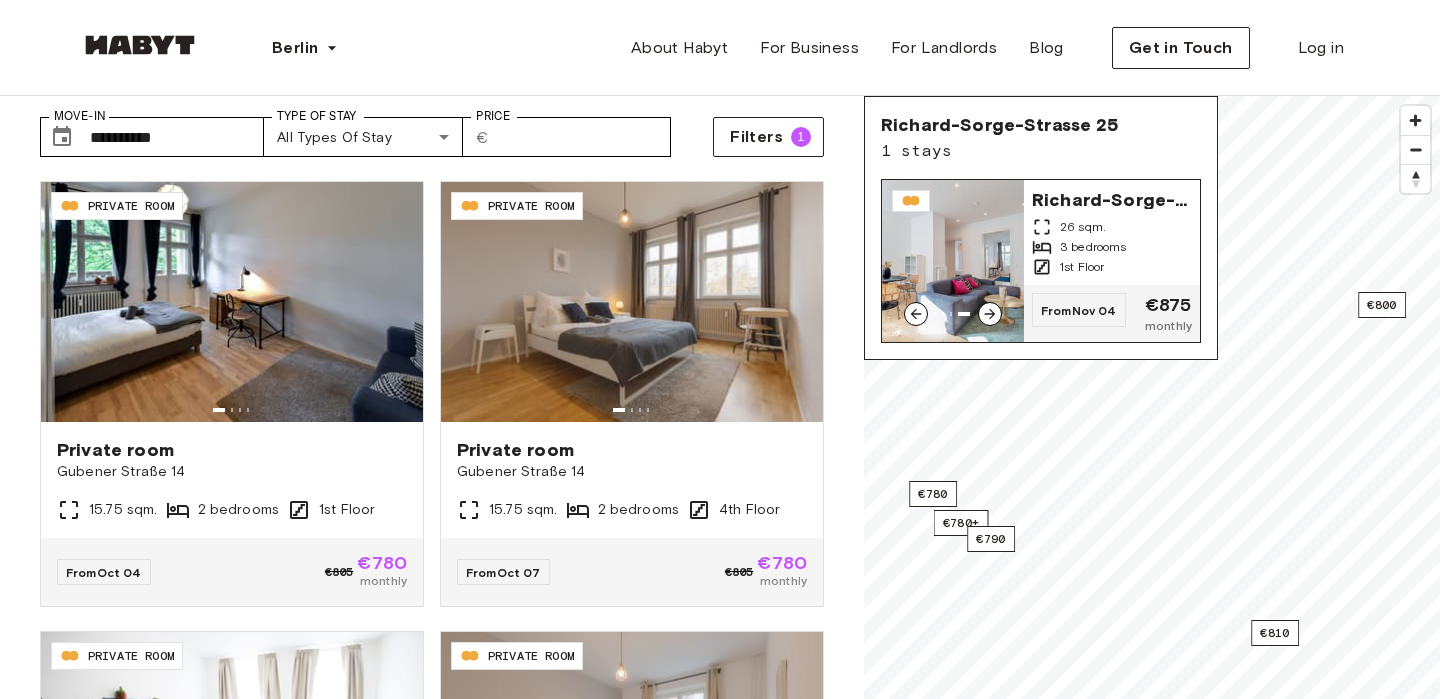 click at bounding box center (953, 261) 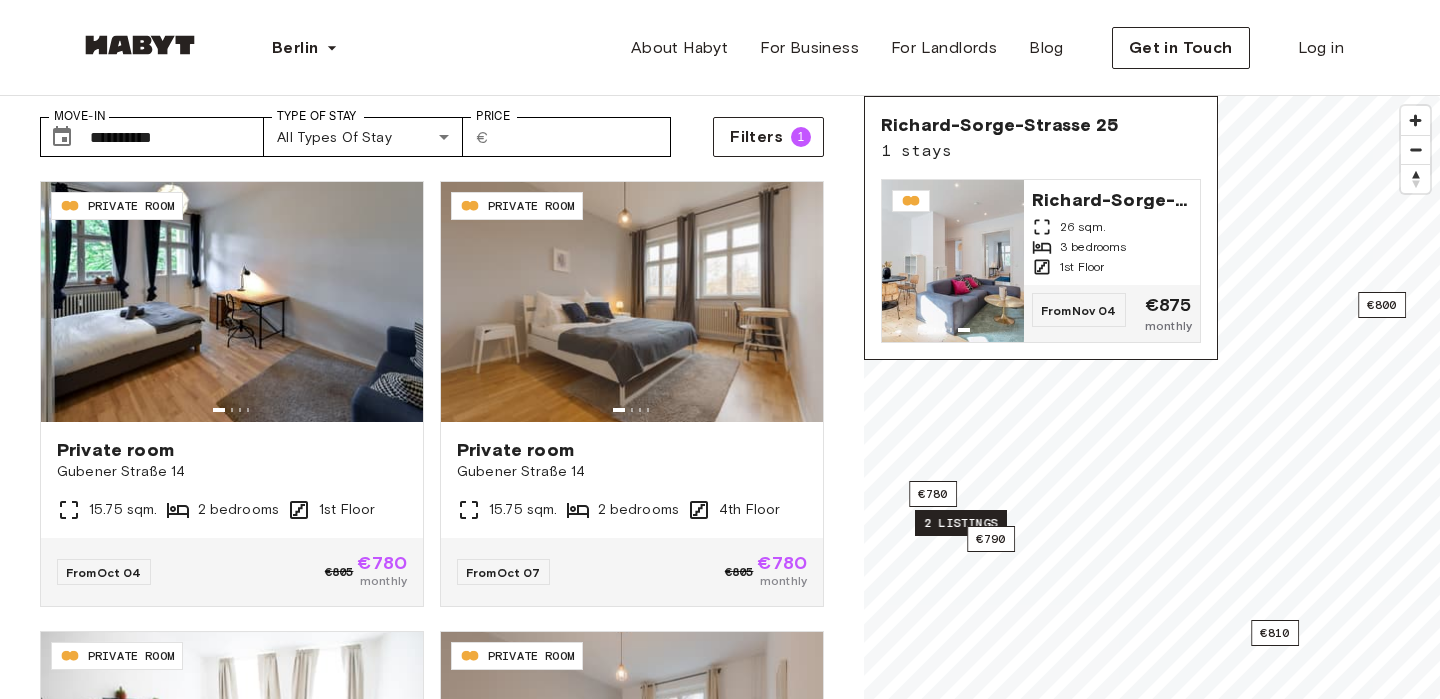 click on "2 listings" at bounding box center (961, 523) 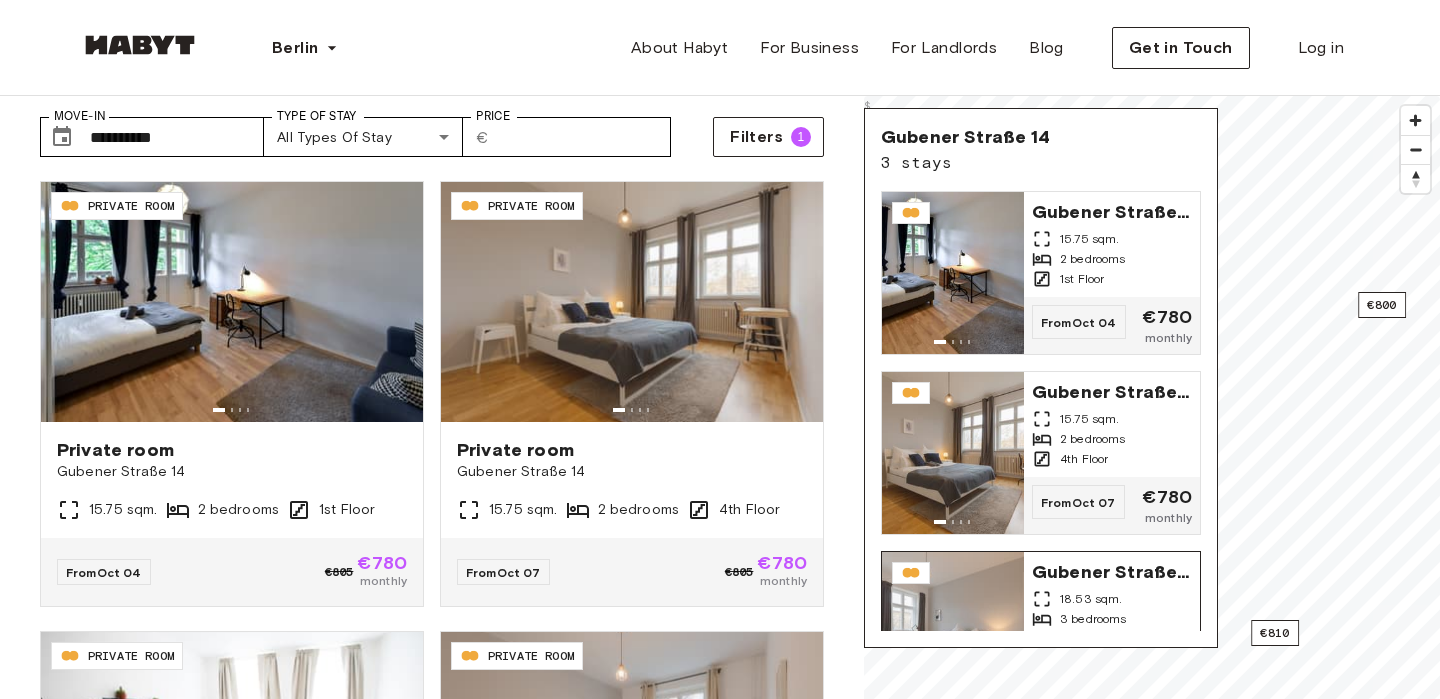 scroll, scrollTop: 83, scrollLeft: 0, axis: vertical 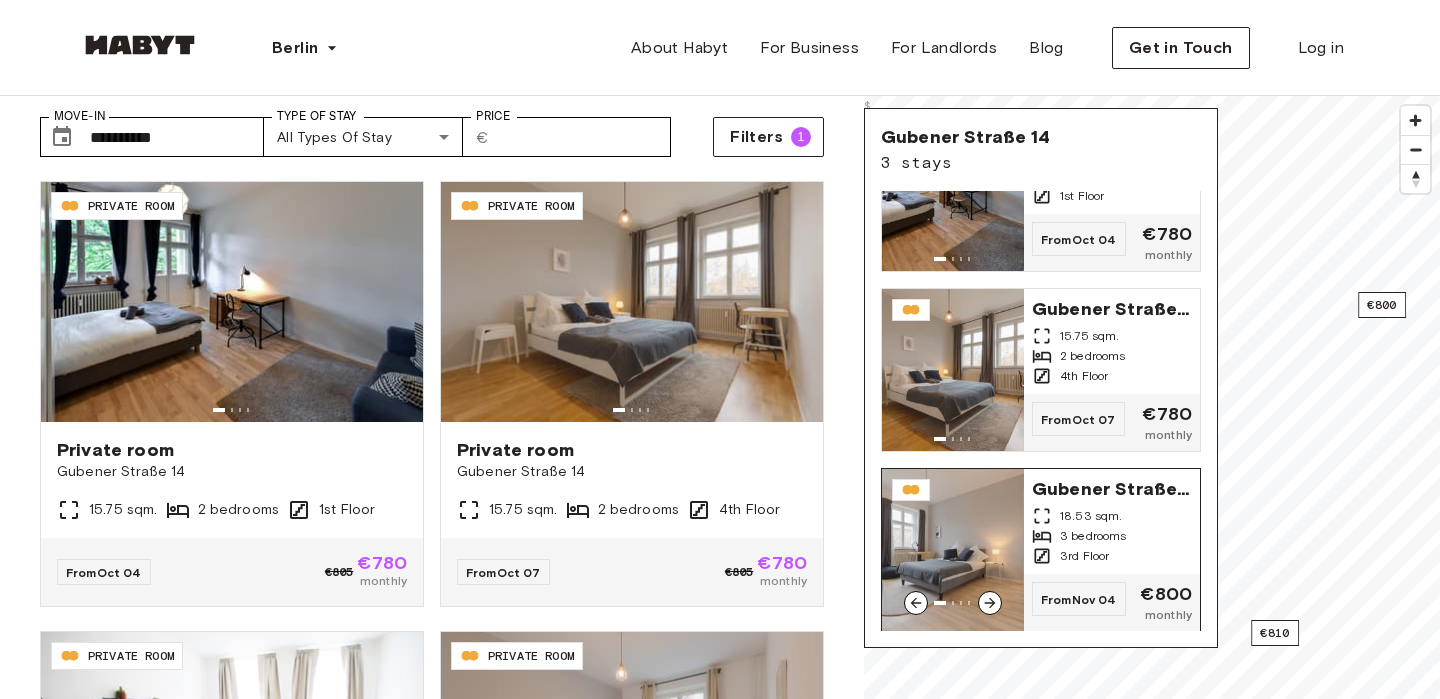 click on "3 bedrooms" at bounding box center [1112, 536] 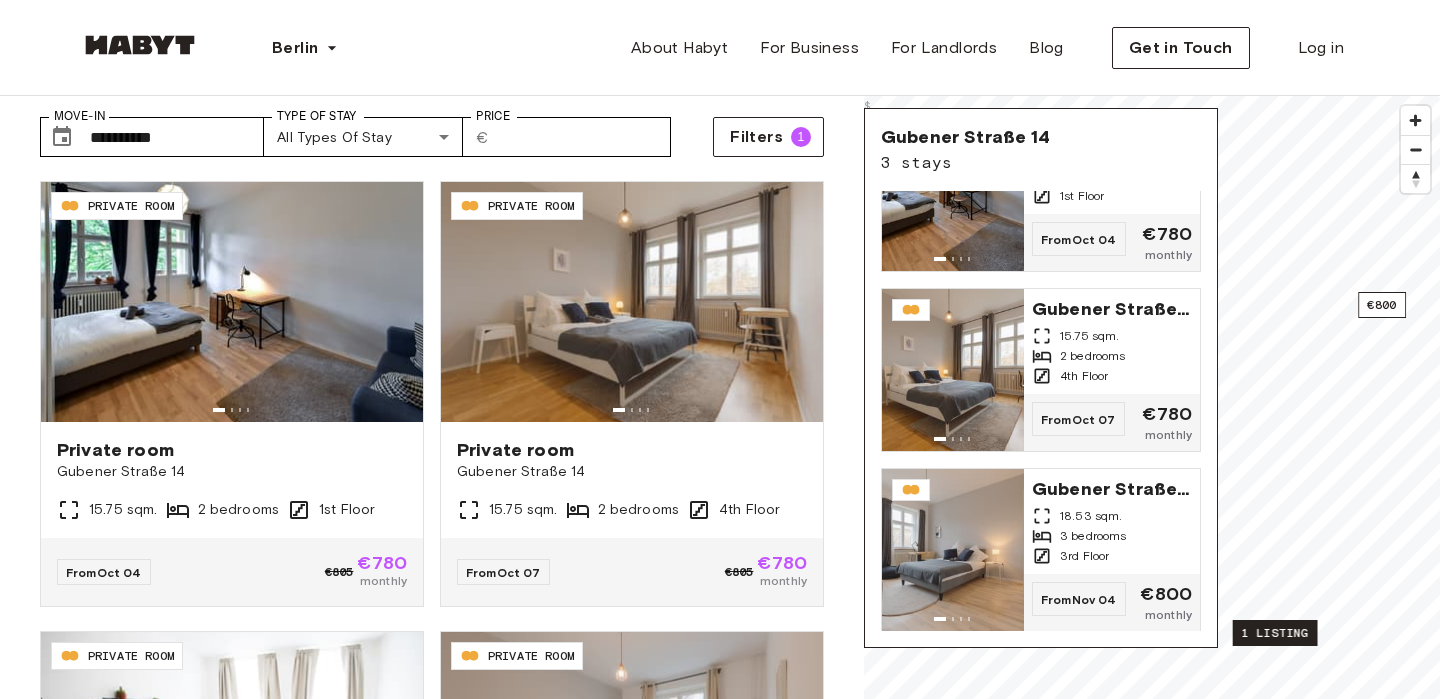 click on "1 listing" at bounding box center (1275, 633) 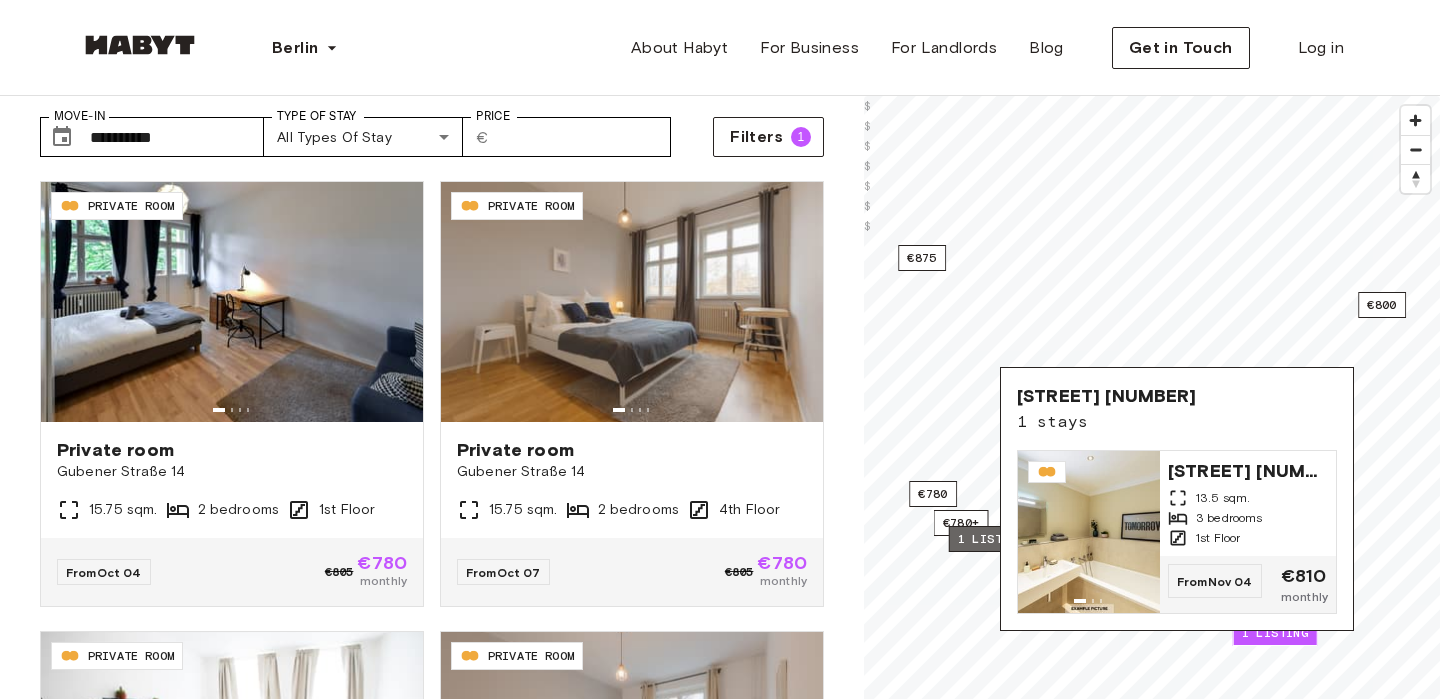 click on "1 listing" at bounding box center (991, 539) 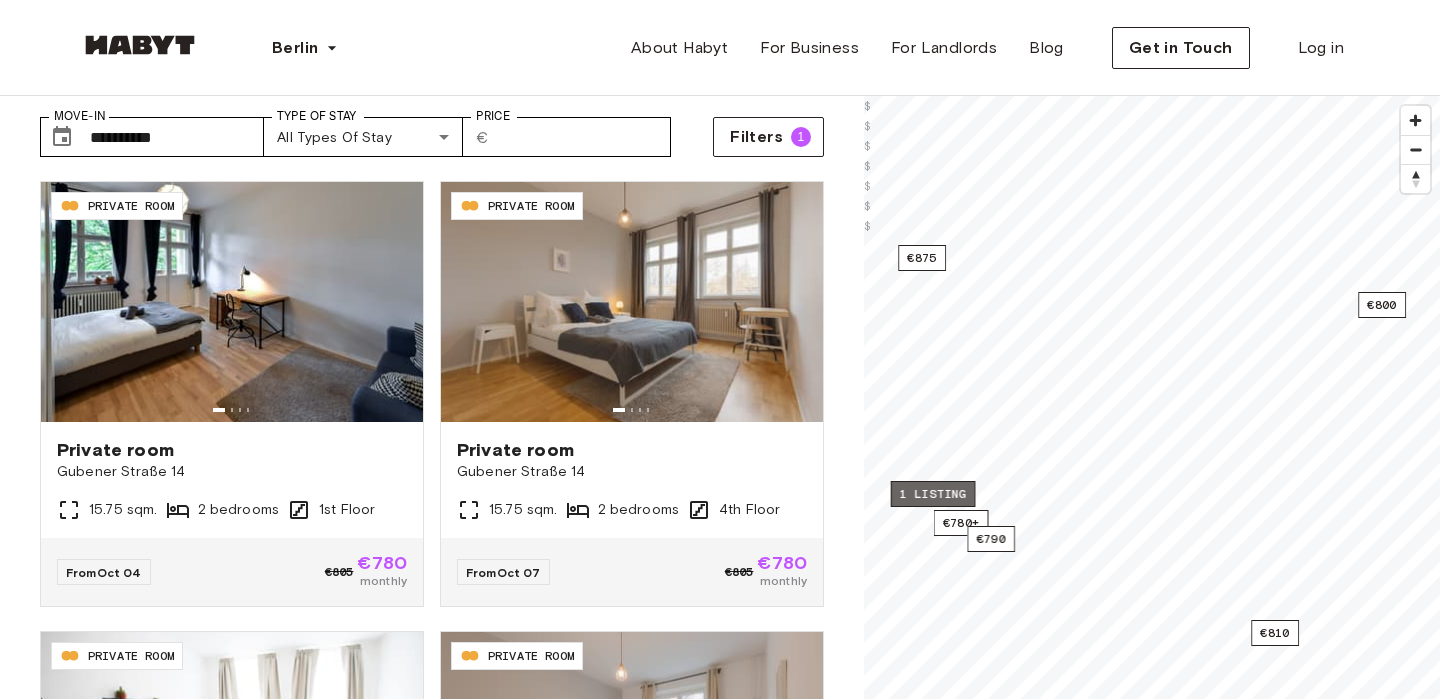 click on "1 listing" at bounding box center (933, 494) 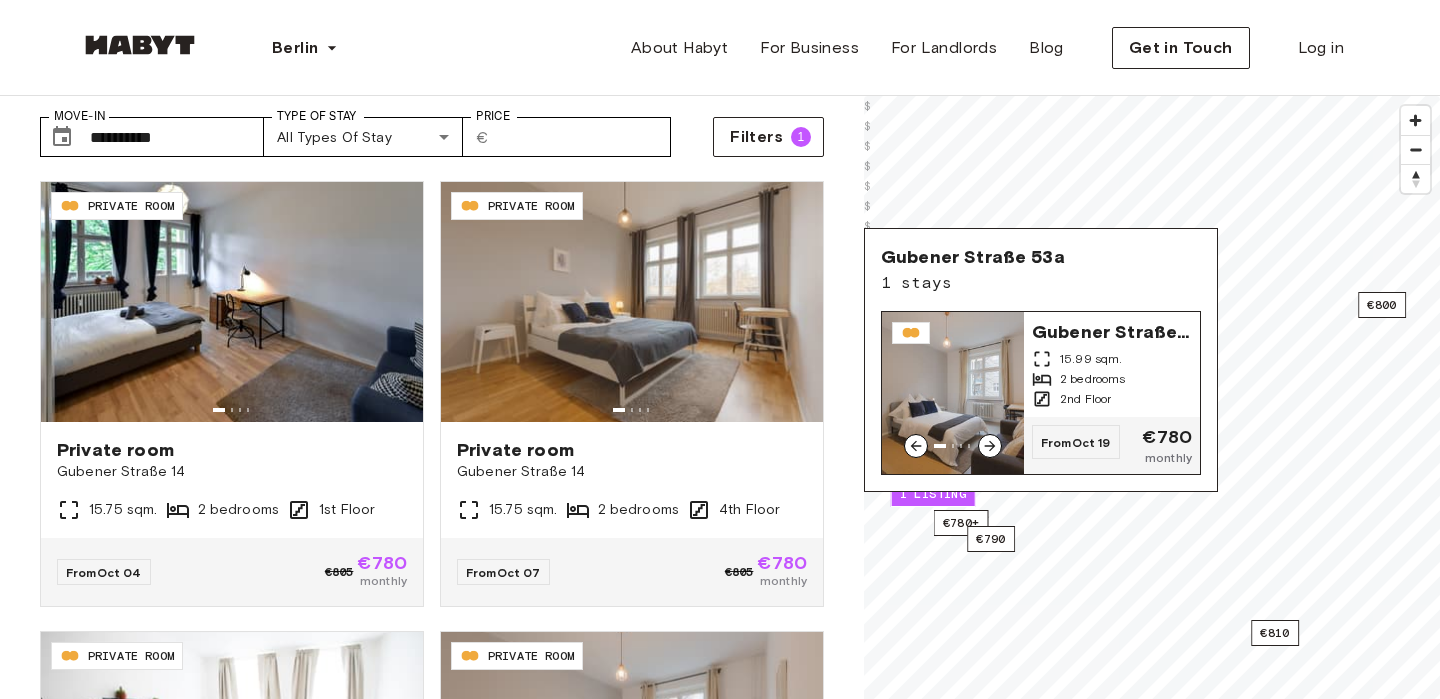 click on "2 bedrooms" at bounding box center (1093, 379) 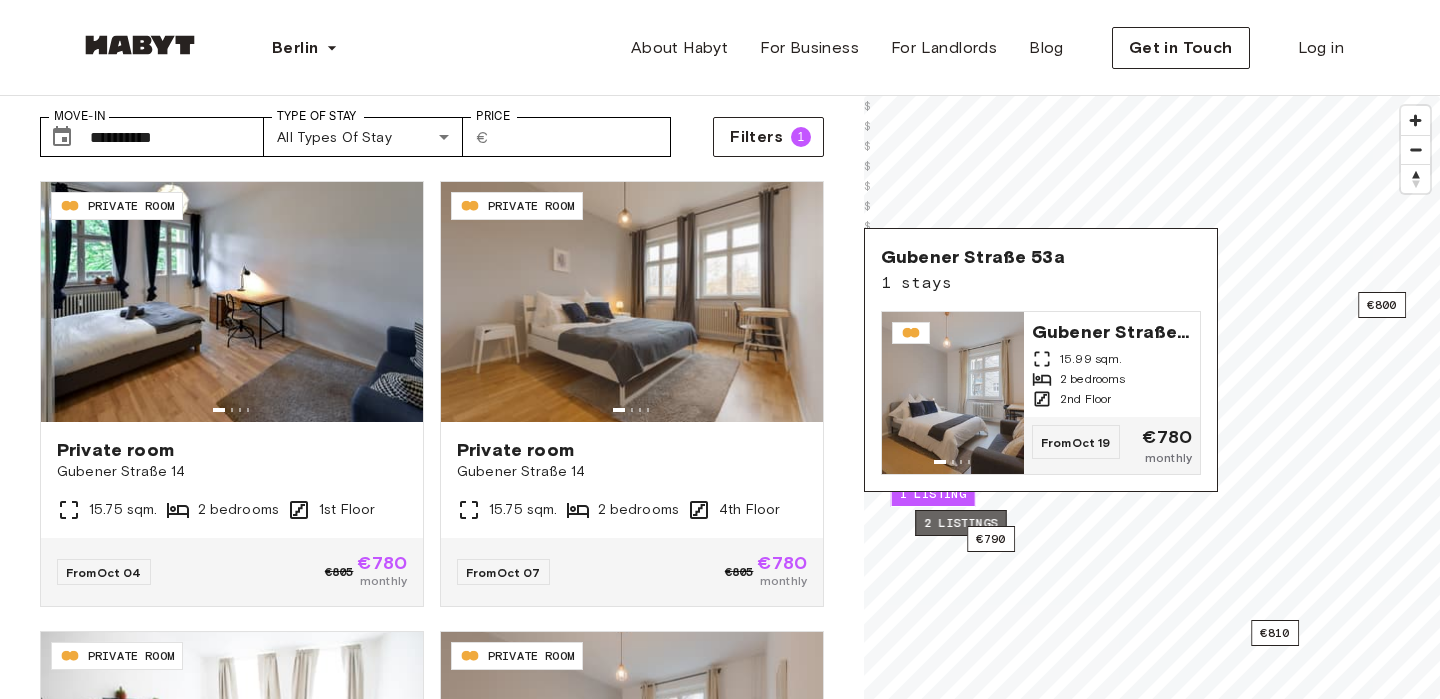 click on "2 listings" at bounding box center [961, 523] 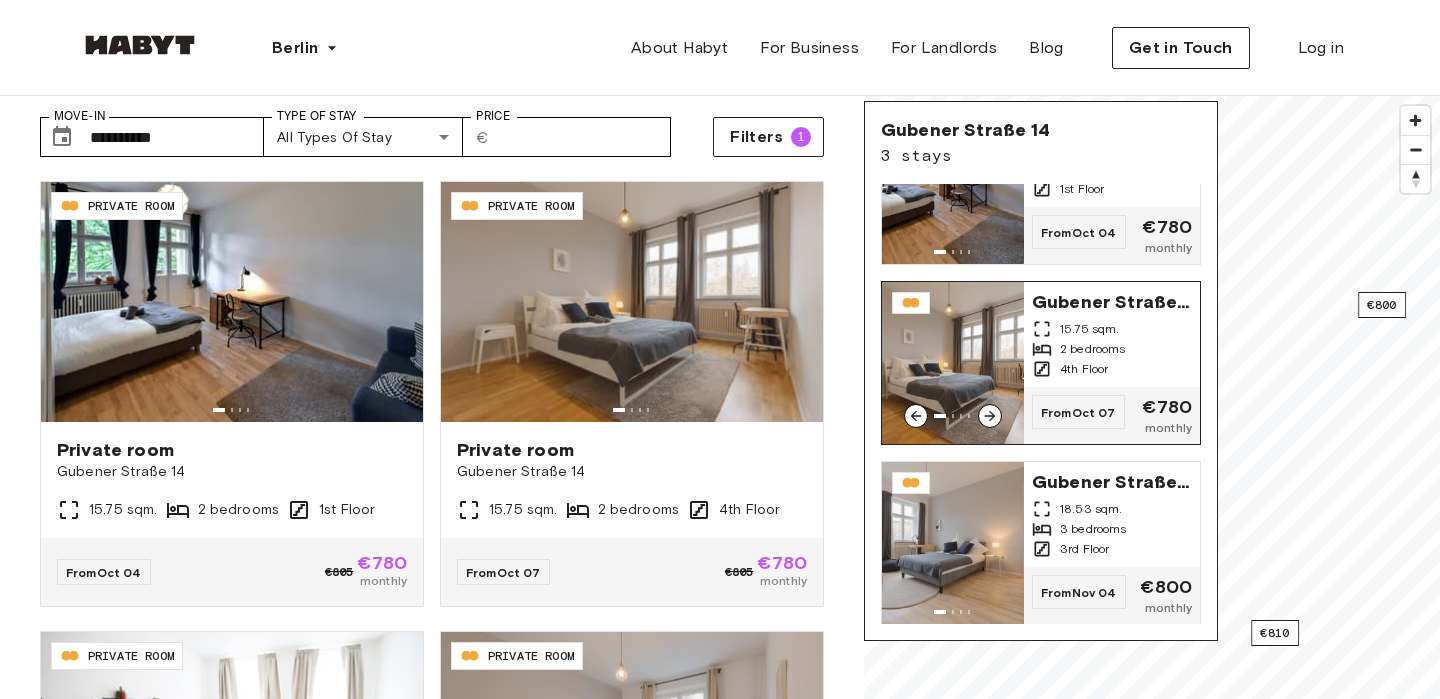 scroll, scrollTop: 69, scrollLeft: 0, axis: vertical 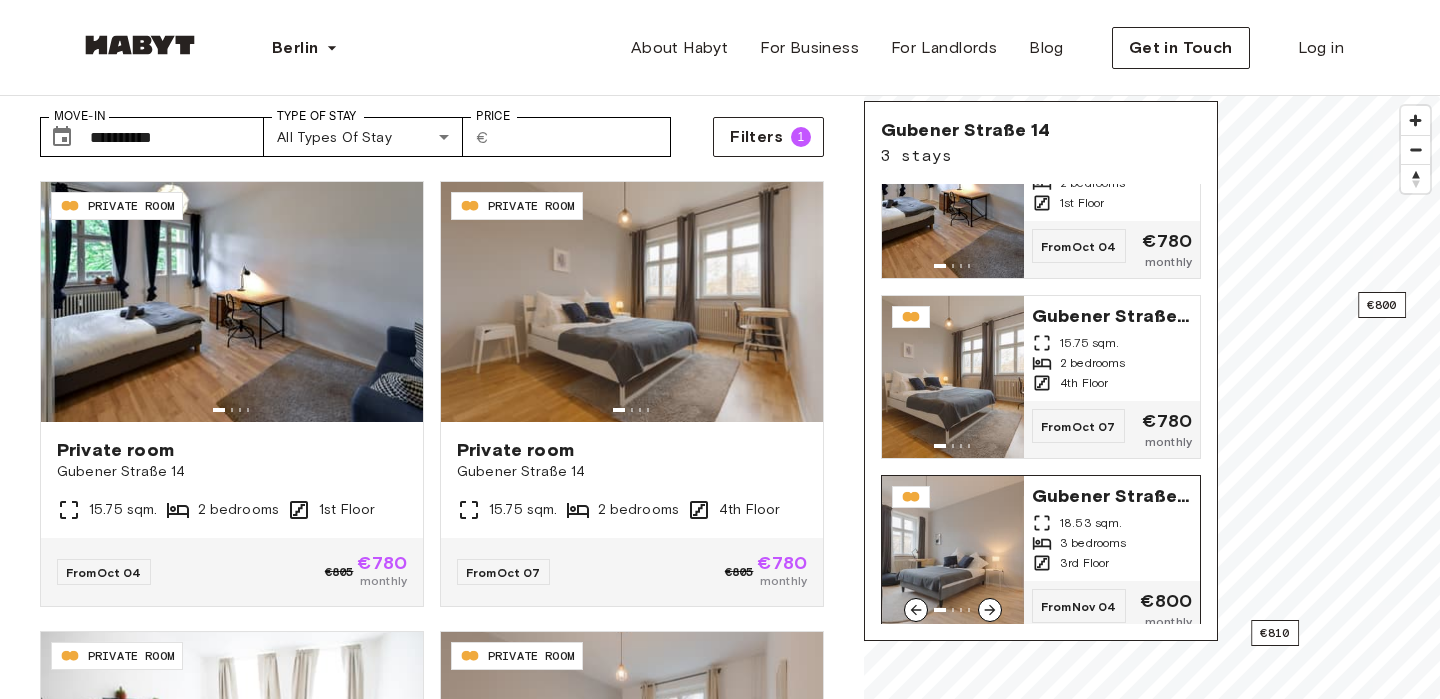 click at bounding box center (953, 557) 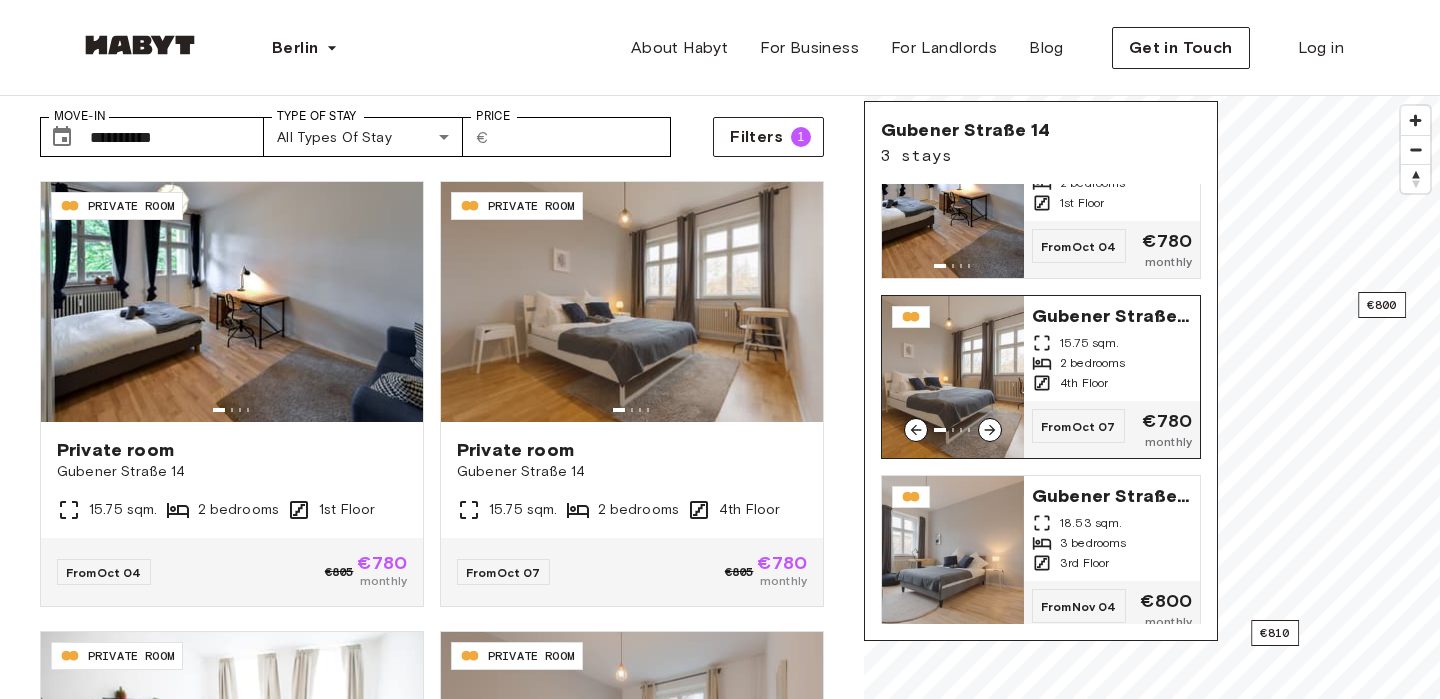 scroll, scrollTop: 0, scrollLeft: 0, axis: both 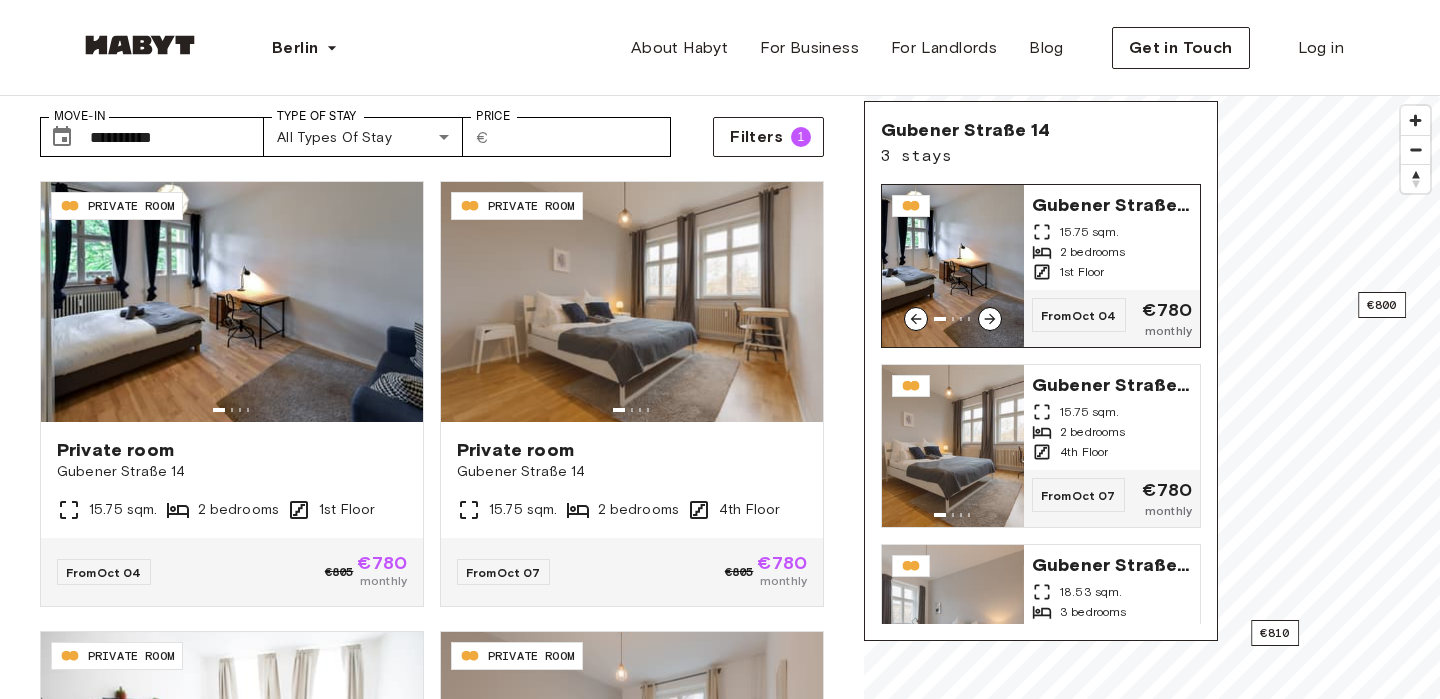 click at bounding box center [953, 266] 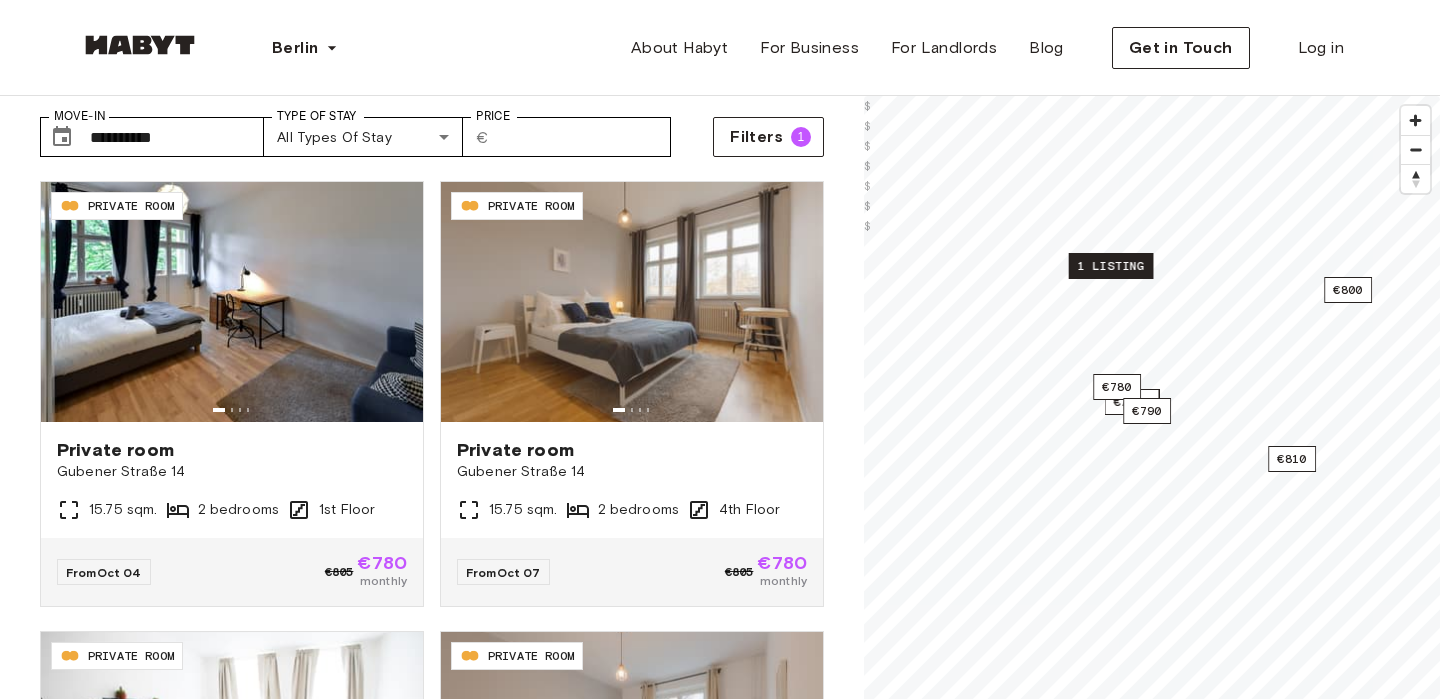 click on "1 listing" at bounding box center [1111, 266] 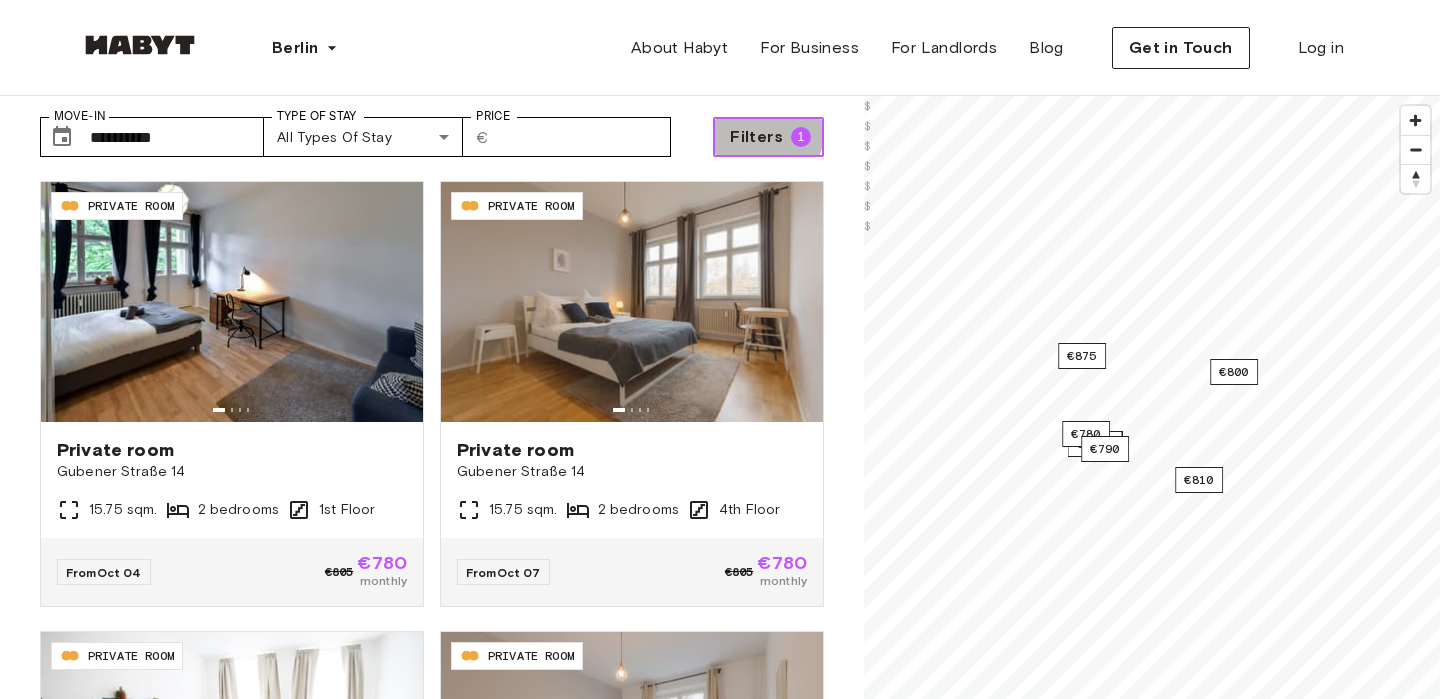 click on "Filters" at bounding box center [756, 137] 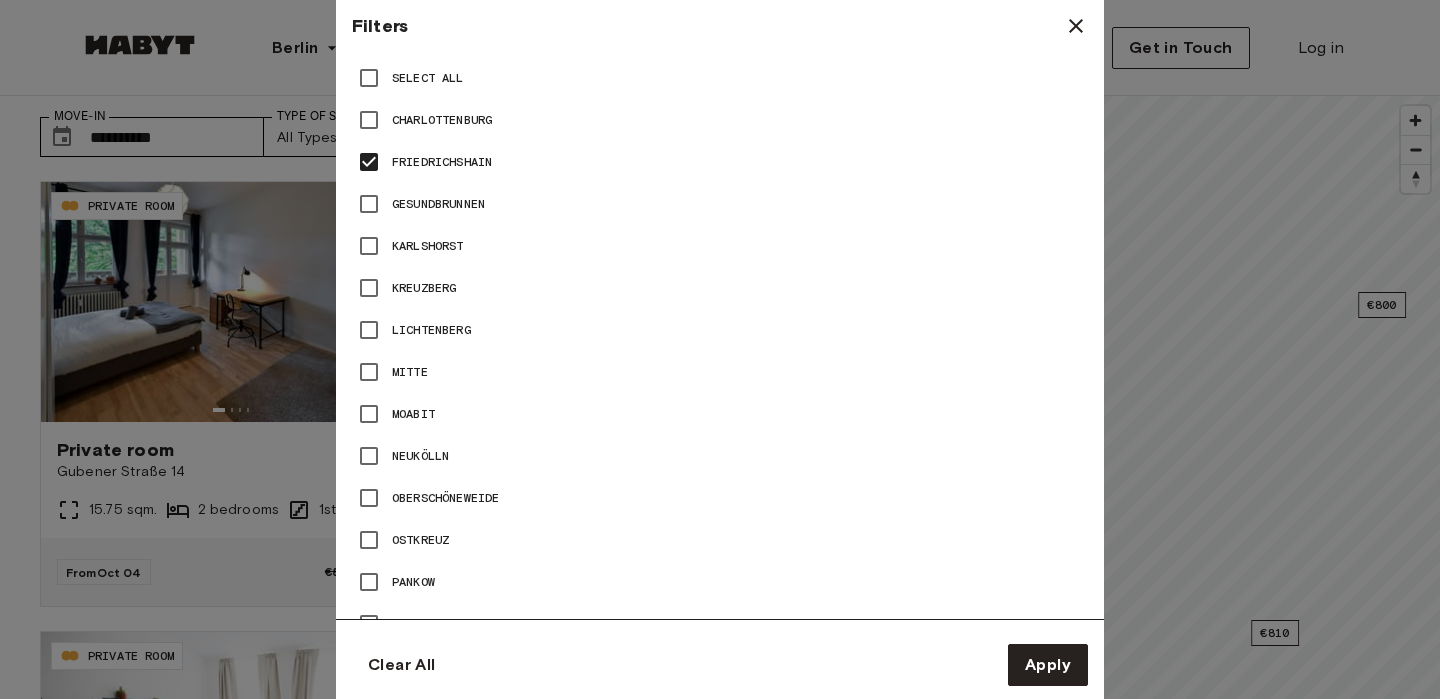scroll, scrollTop: 785, scrollLeft: 0, axis: vertical 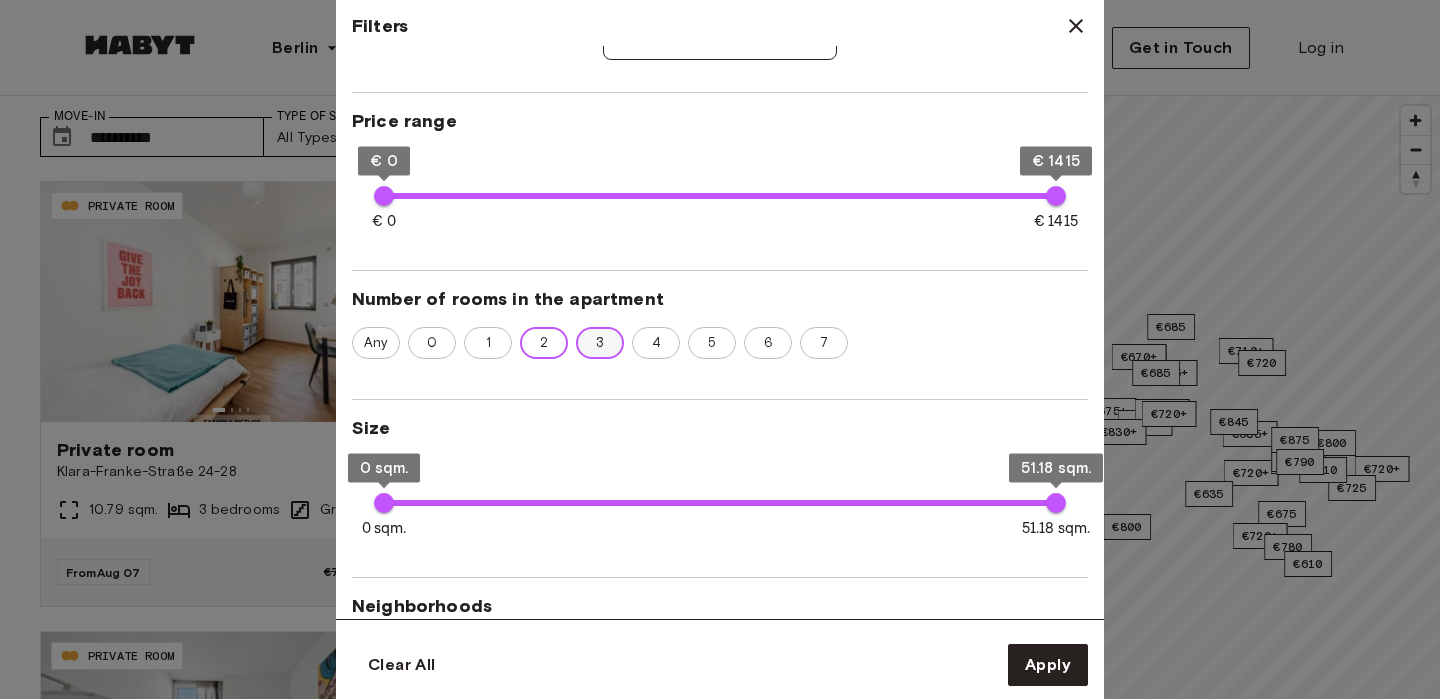 click on "3" at bounding box center [600, 343] 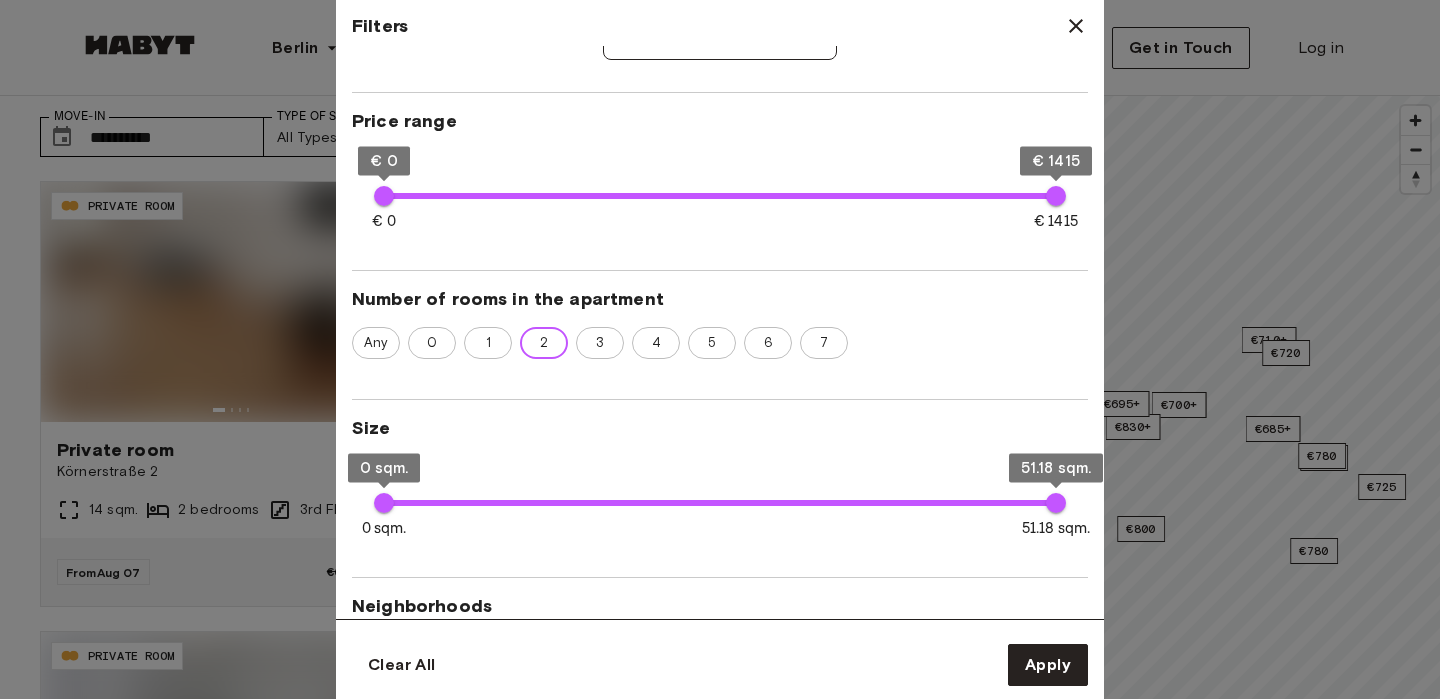 type on "**" 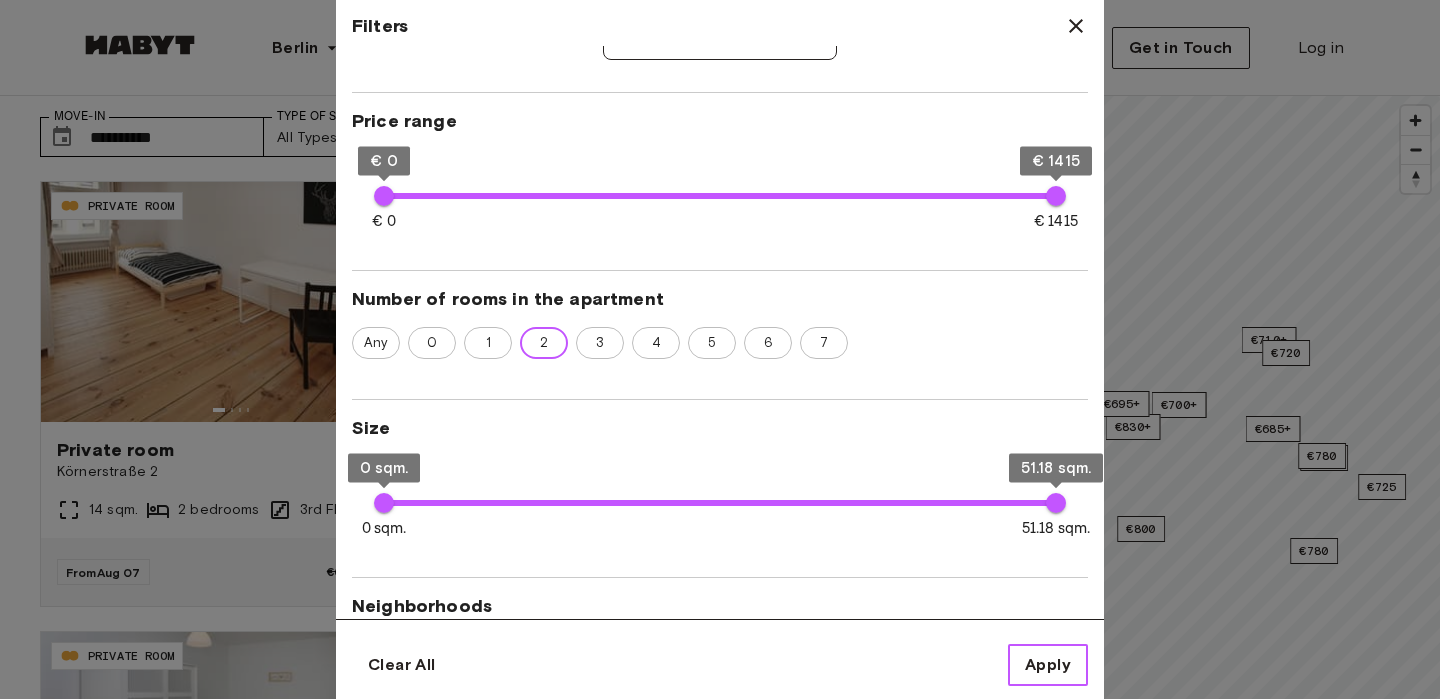 click on "Apply" at bounding box center [1048, 665] 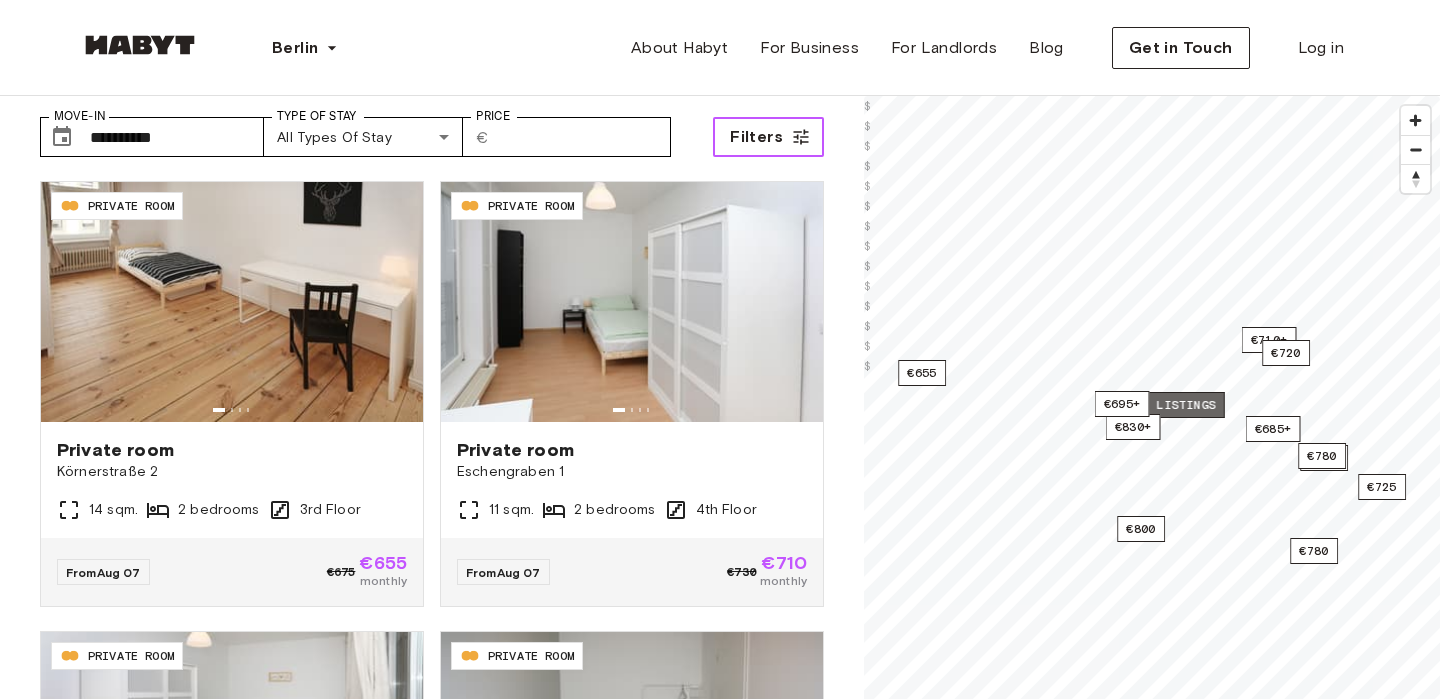 click on "2 listings" at bounding box center (1179, 405) 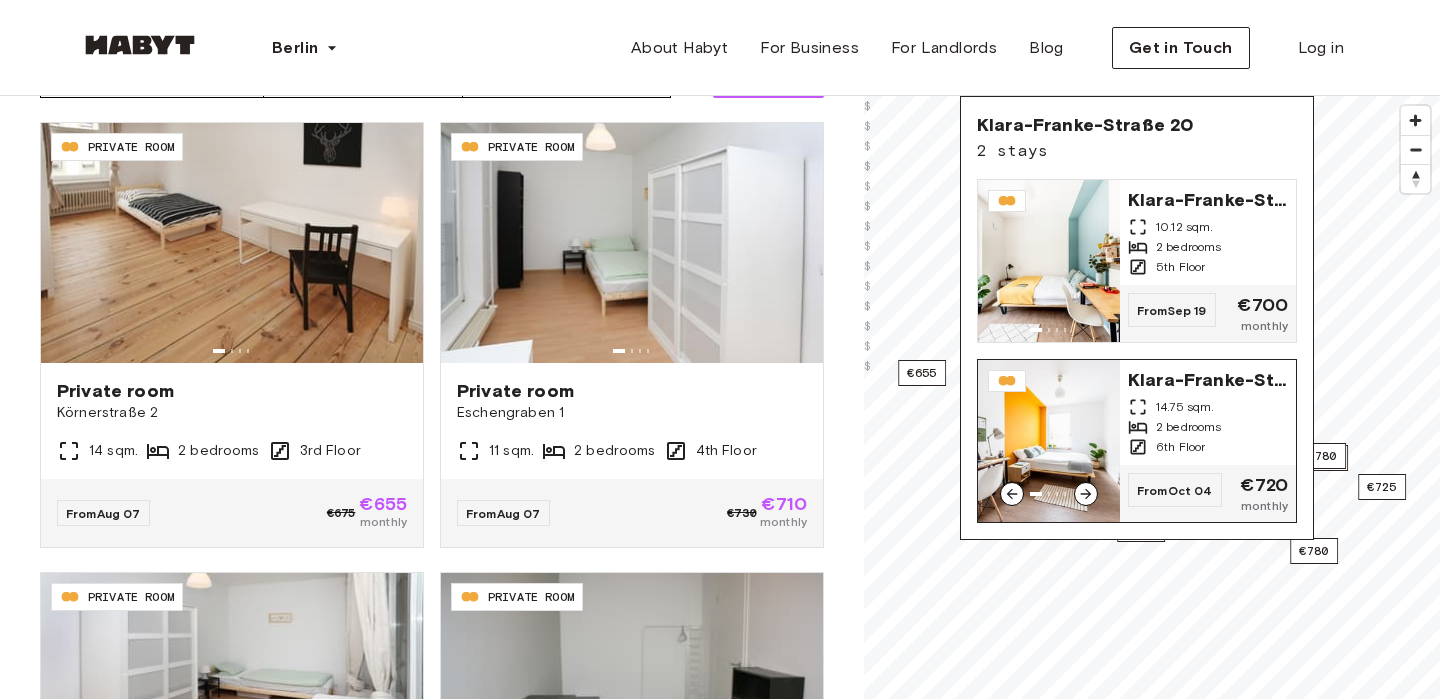 scroll, scrollTop: 154, scrollLeft: 0, axis: vertical 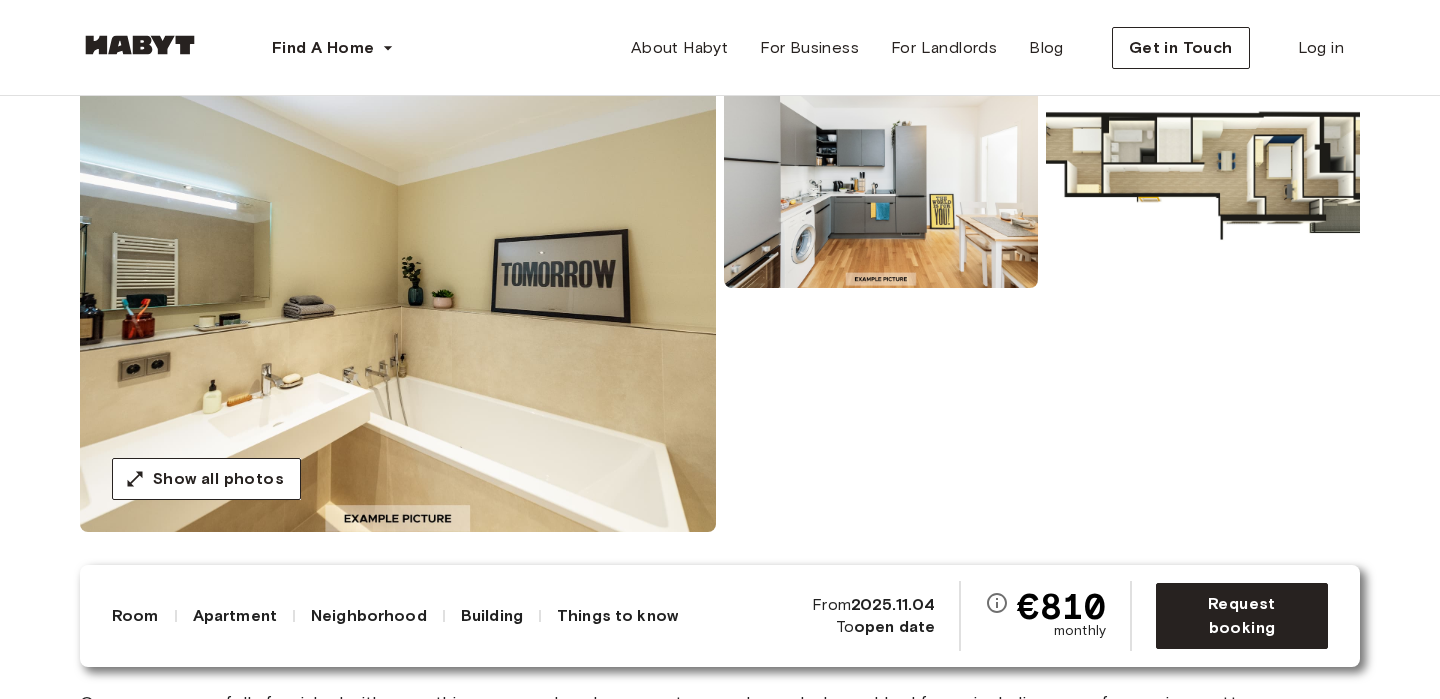 click at bounding box center (1203, 170) 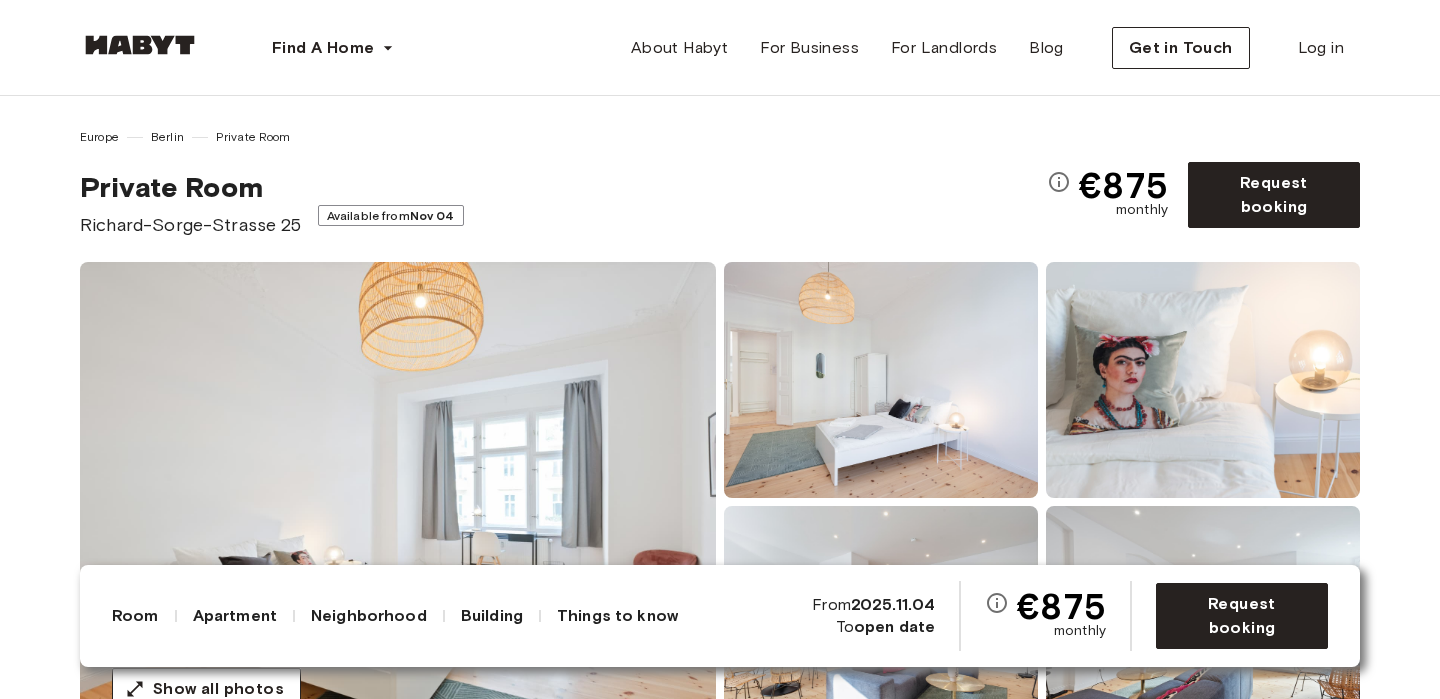 scroll, scrollTop: 0, scrollLeft: 0, axis: both 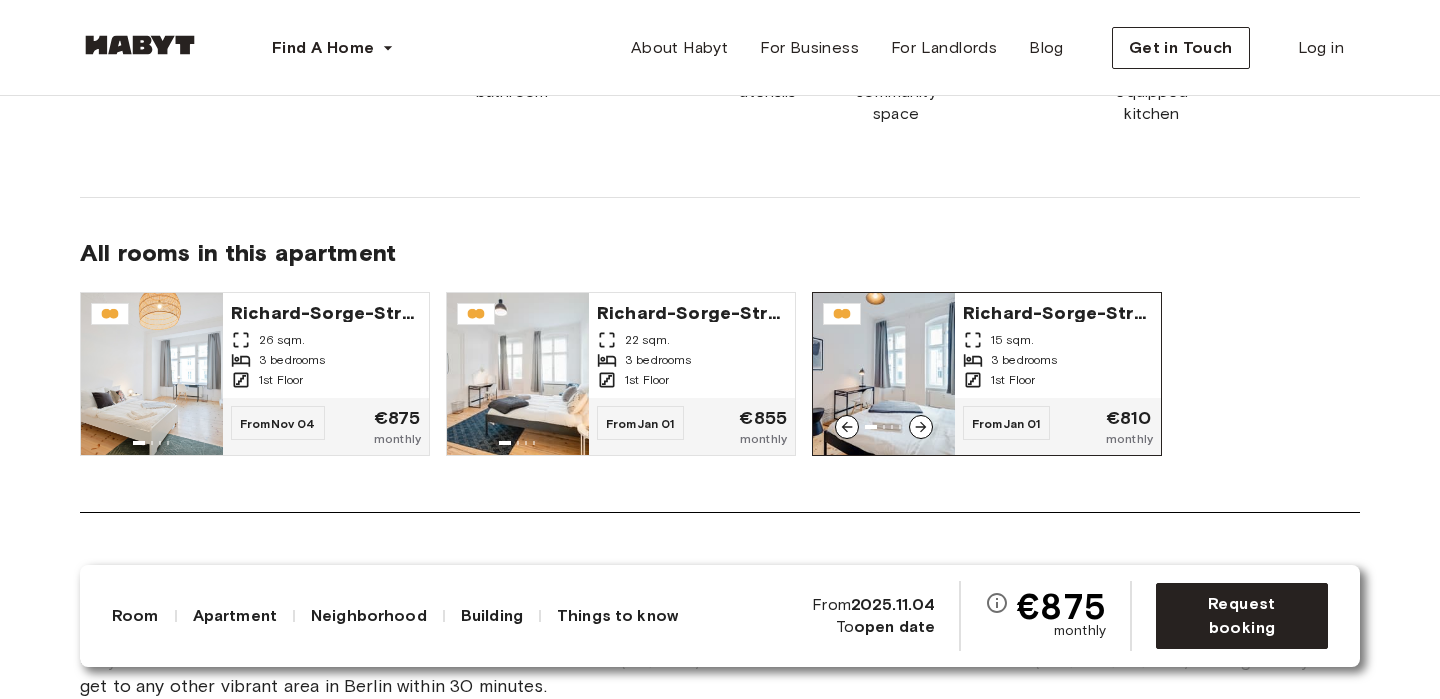 click at bounding box center [884, 374] 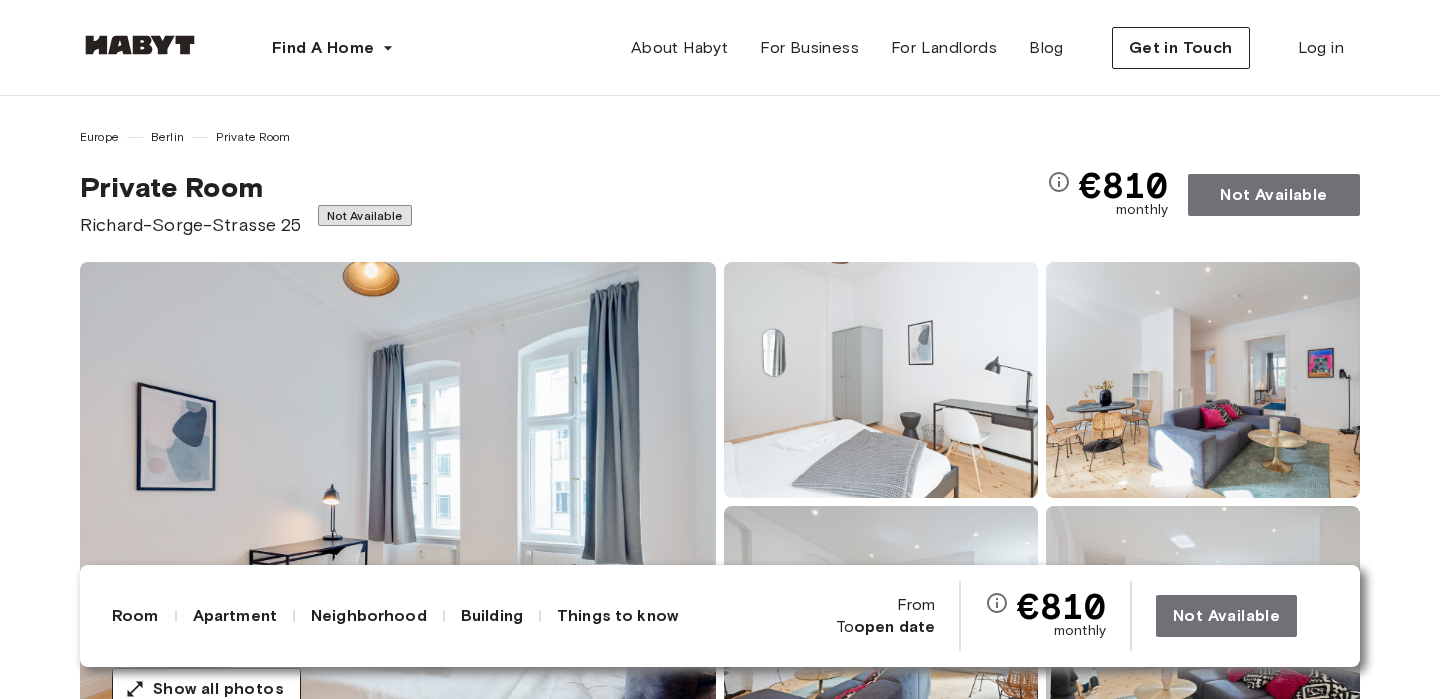 scroll, scrollTop: 0, scrollLeft: 0, axis: both 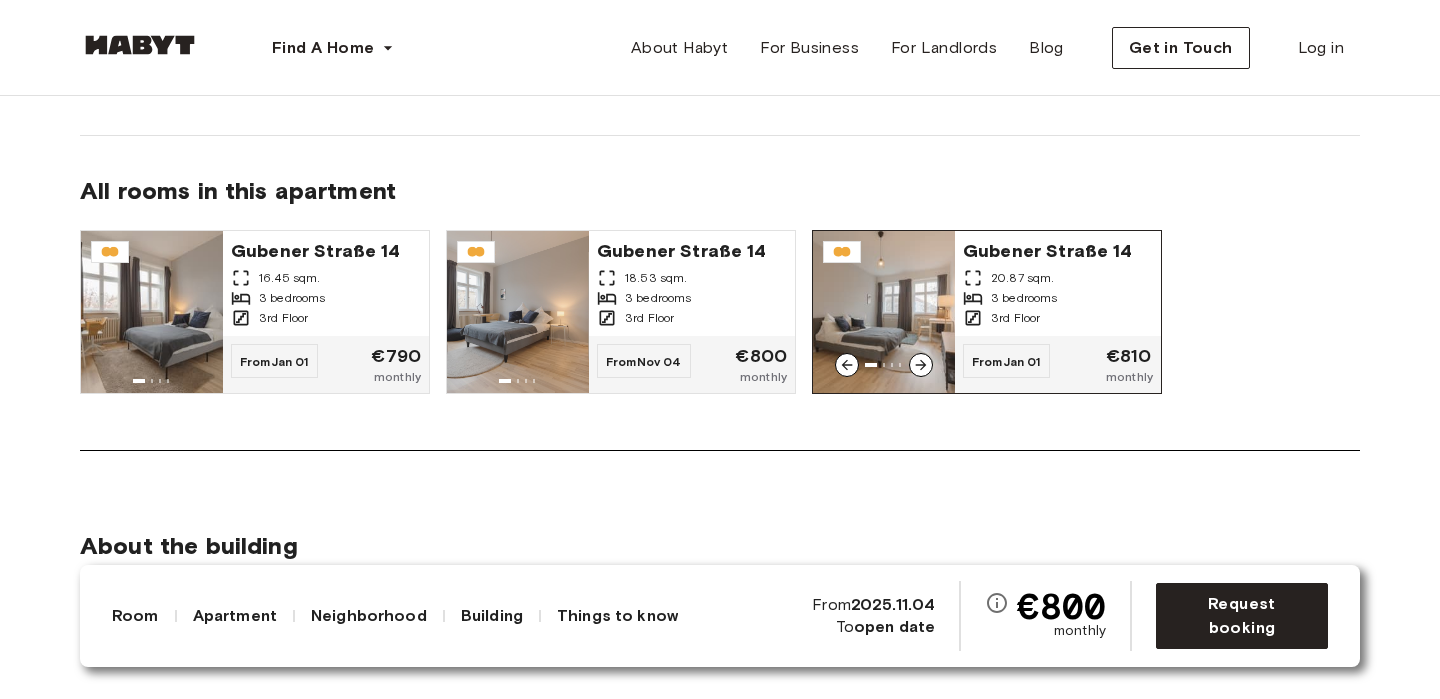 click 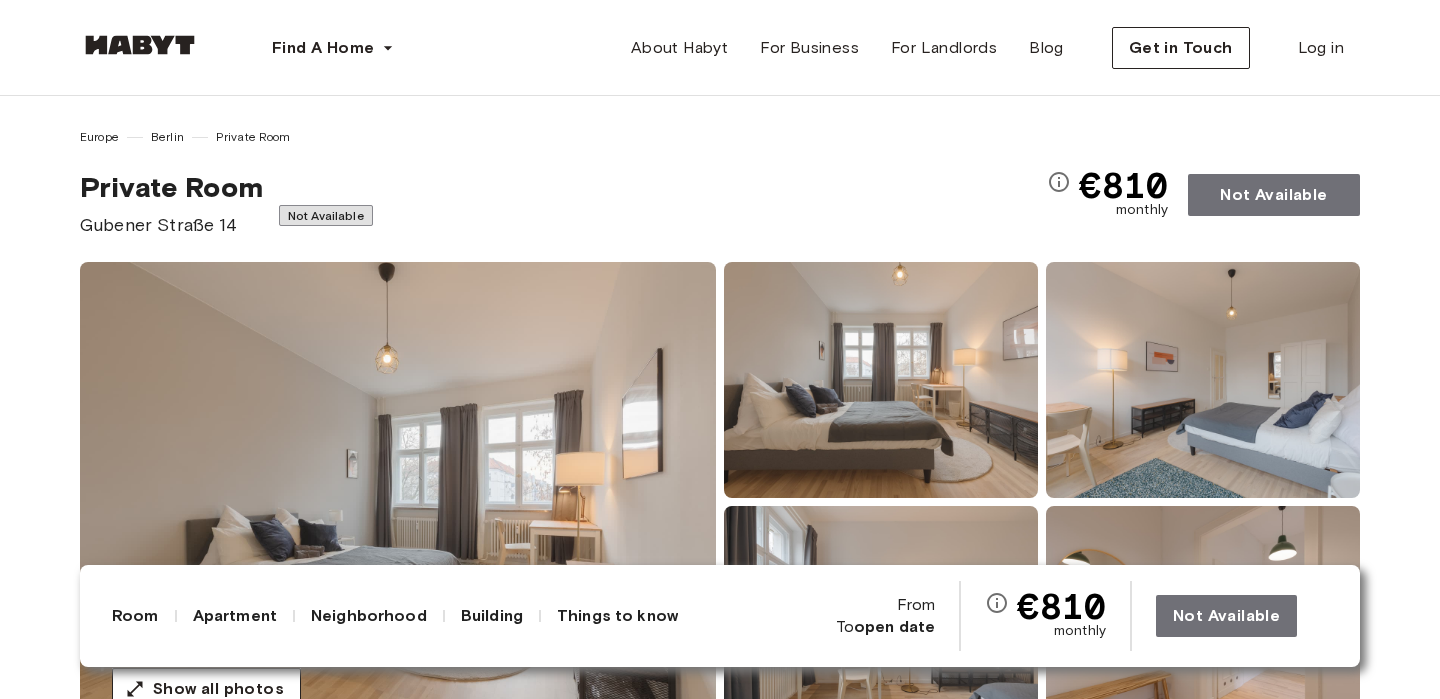 scroll, scrollTop: 0, scrollLeft: 0, axis: both 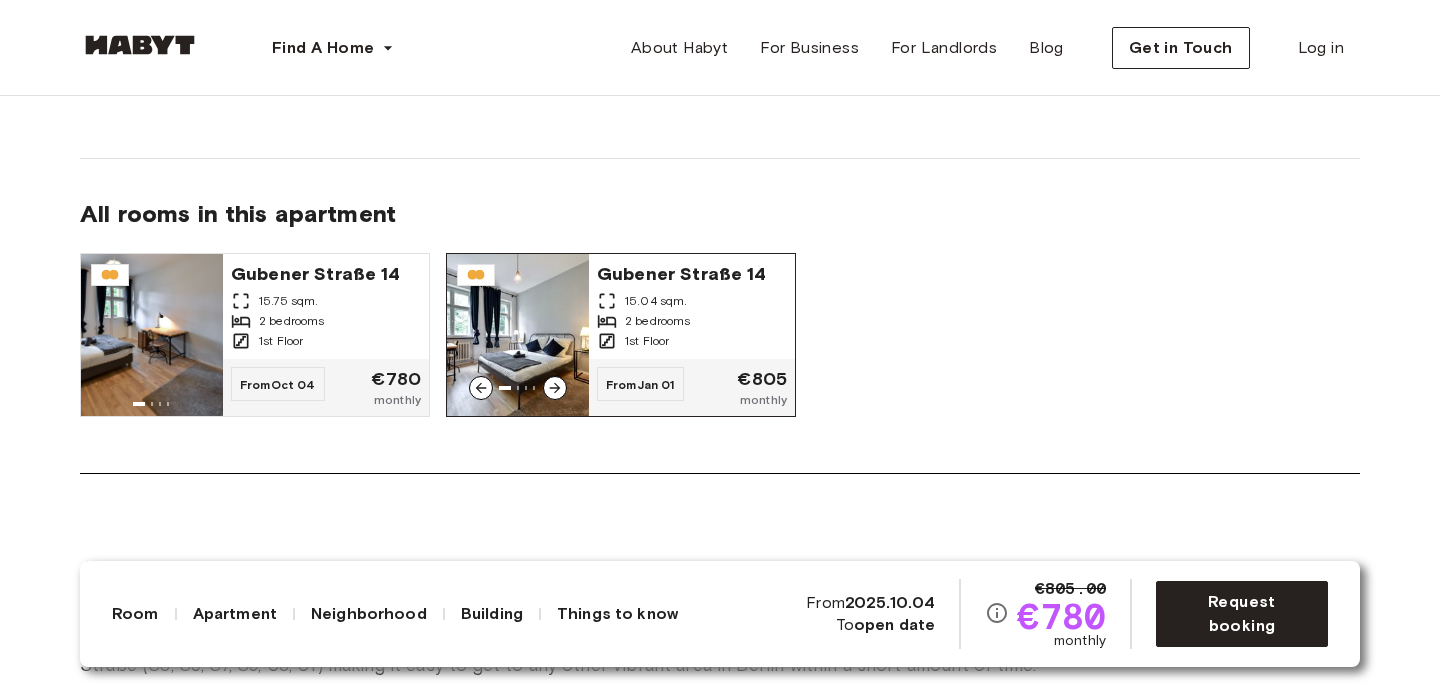 click at bounding box center (518, 335) 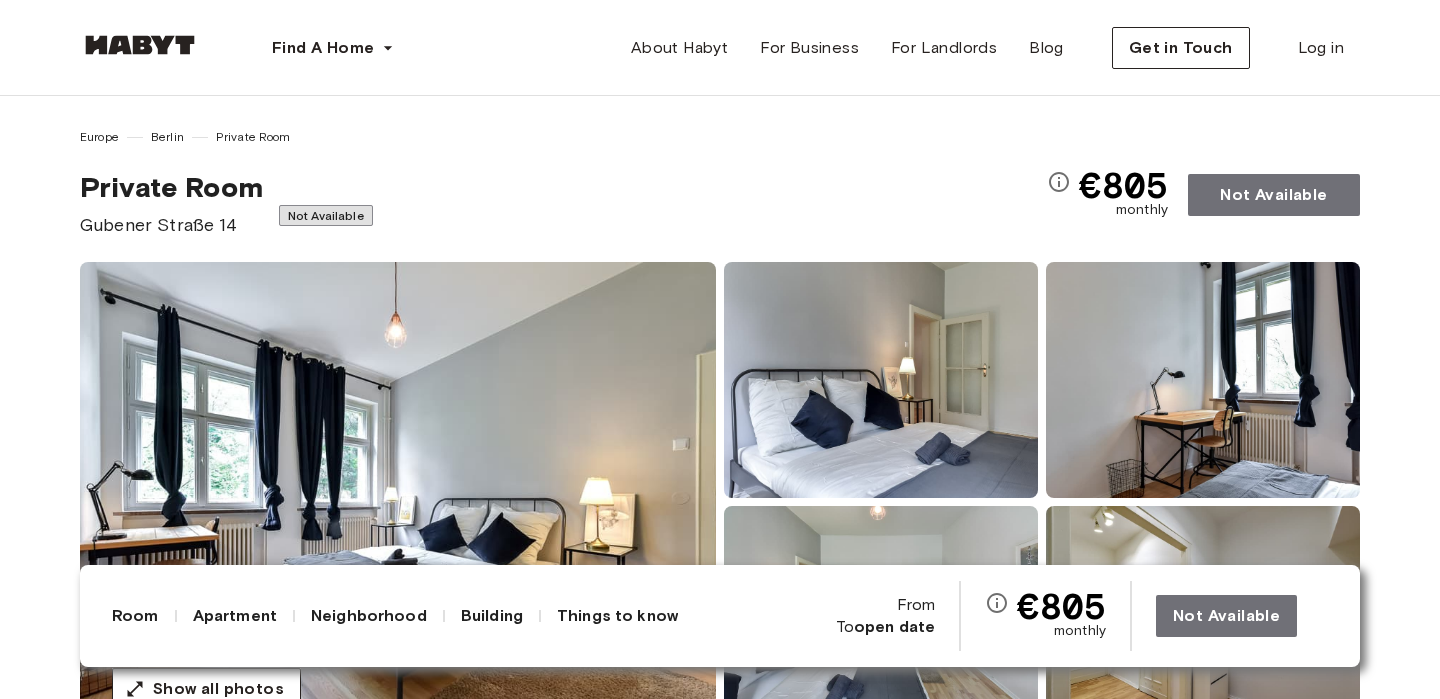 scroll, scrollTop: 0, scrollLeft: 0, axis: both 